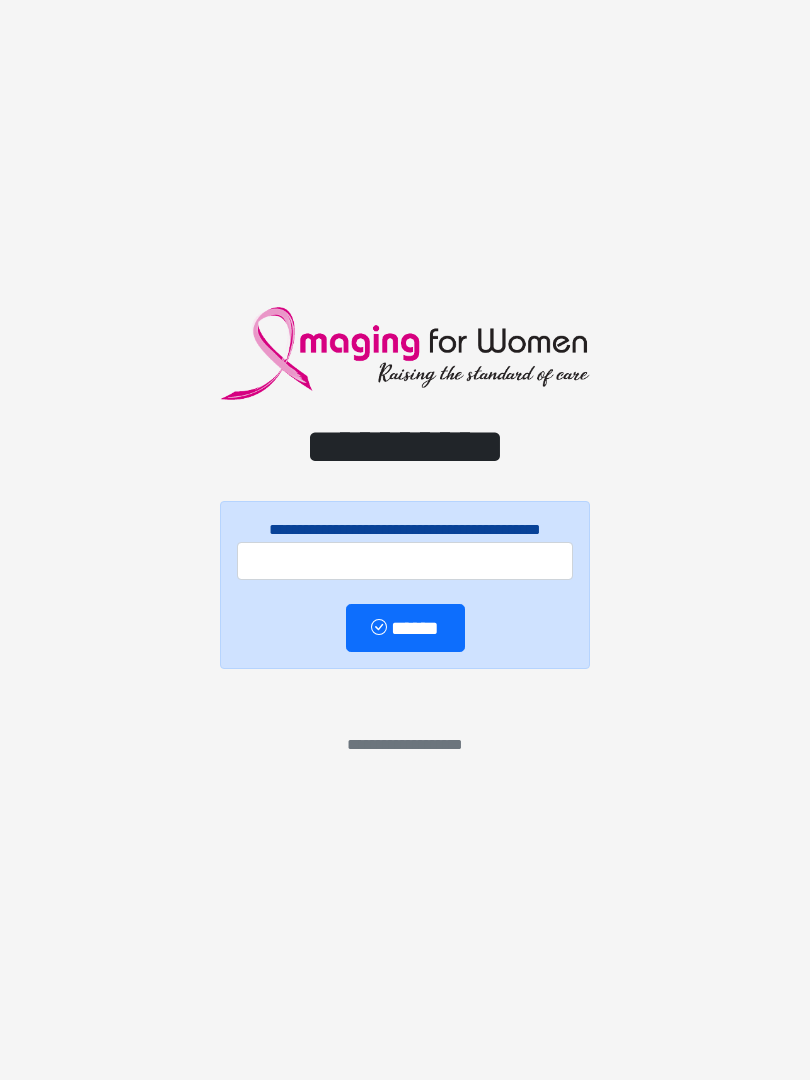 click at bounding box center [405, 561] 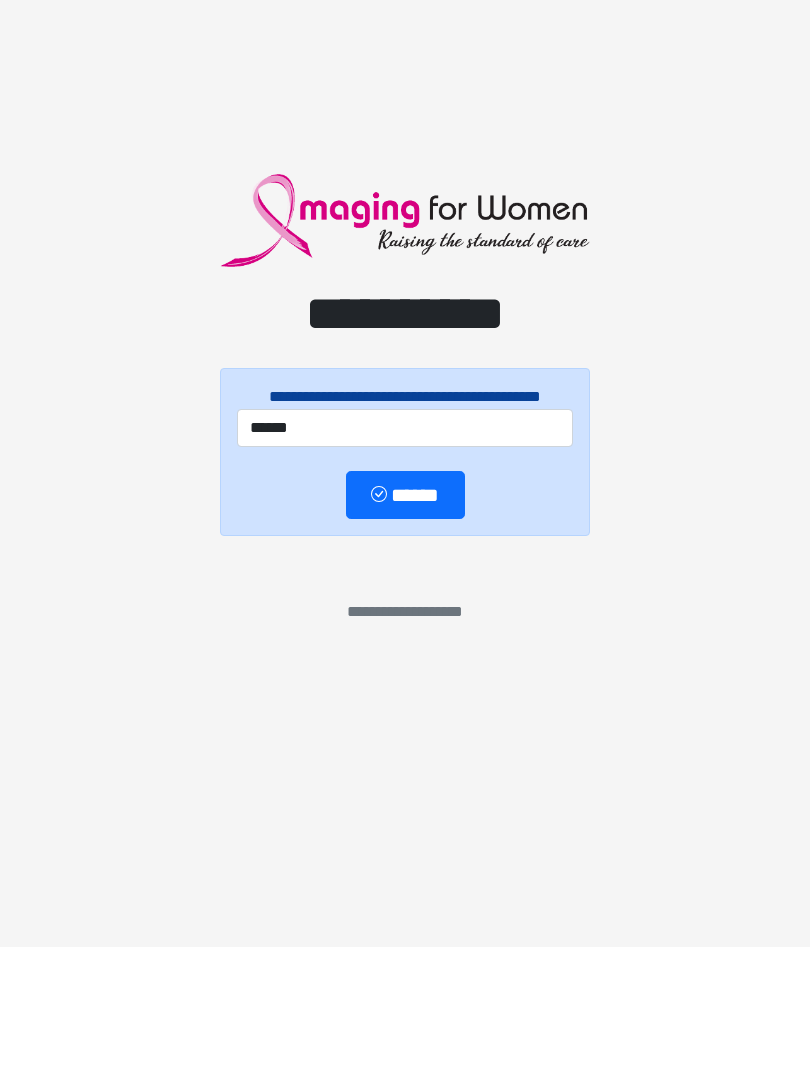 type on "******" 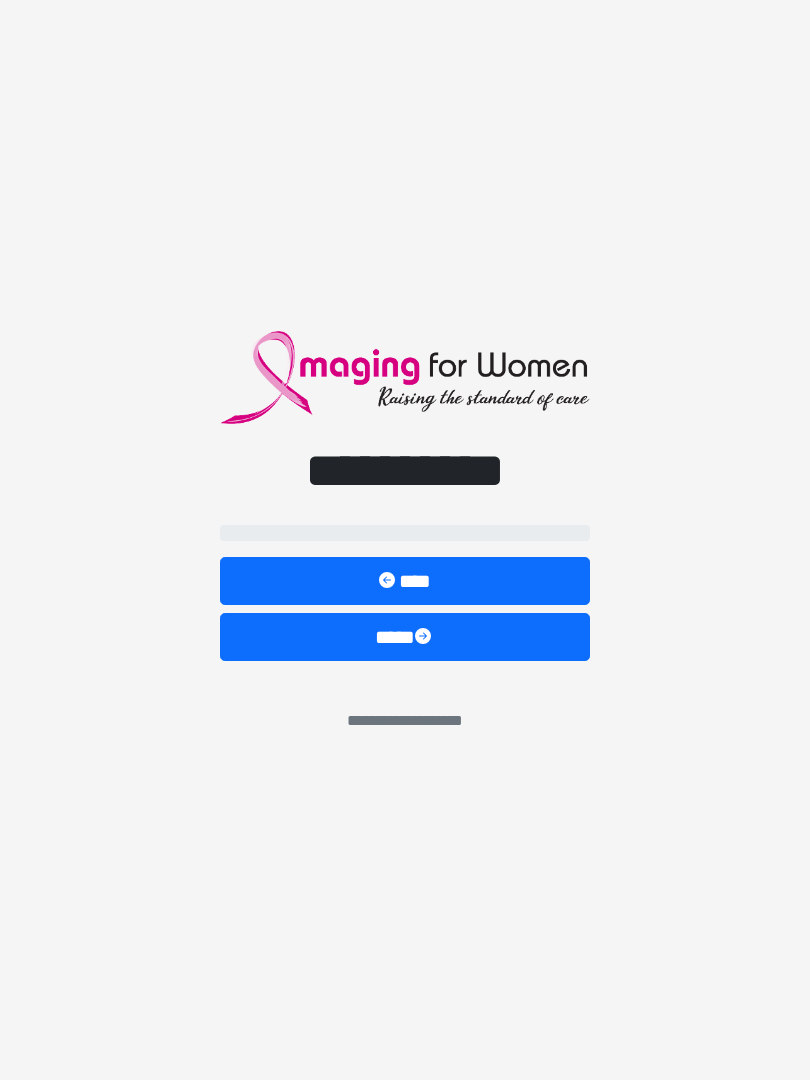 select on "**" 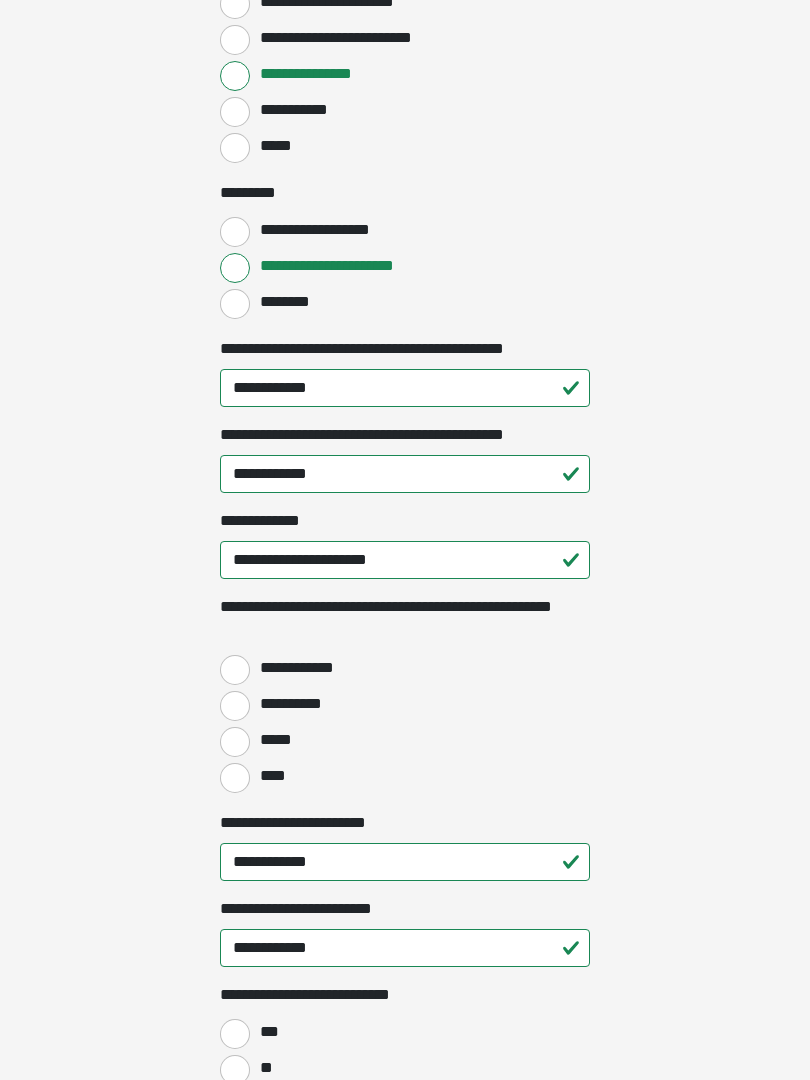 scroll, scrollTop: 2181, scrollLeft: 0, axis: vertical 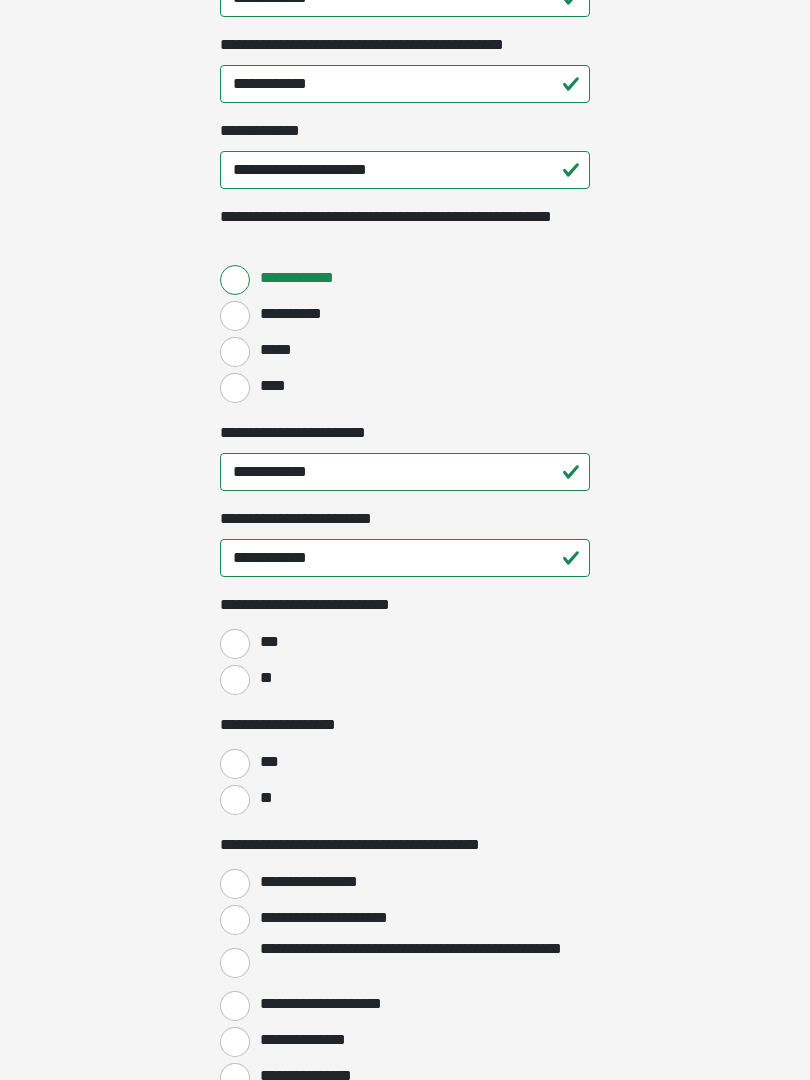 click on "**" at bounding box center [235, 680] 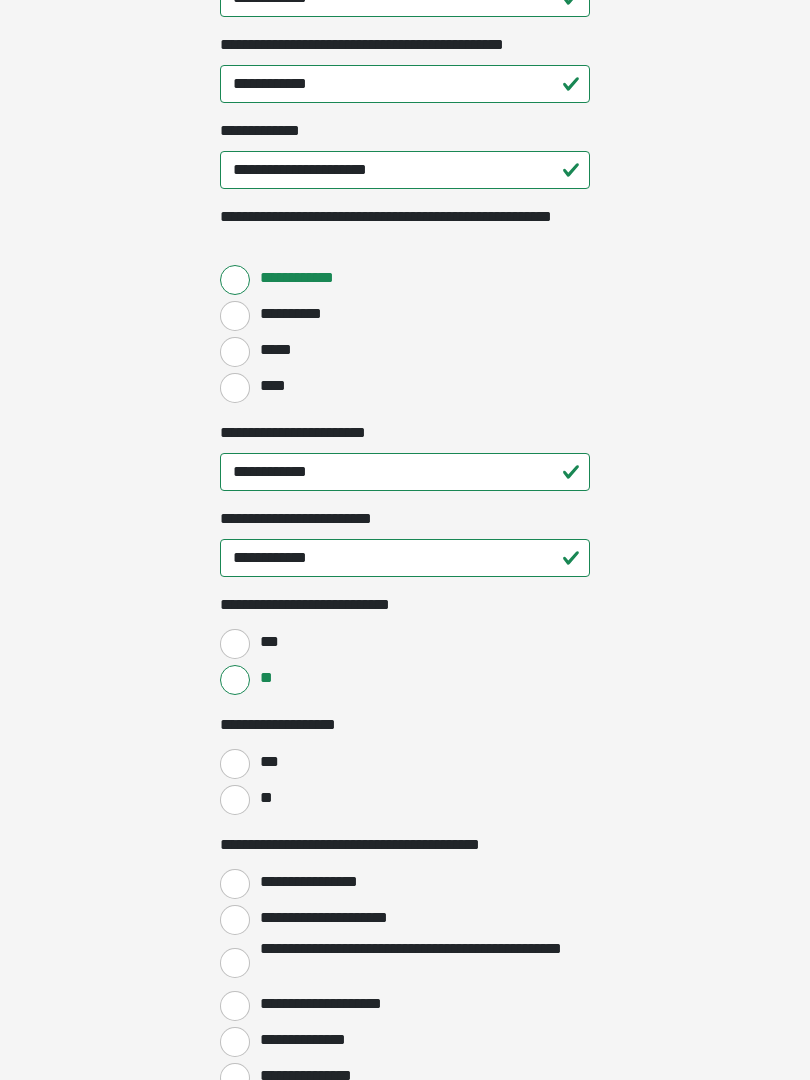 click on "**" at bounding box center [235, 800] 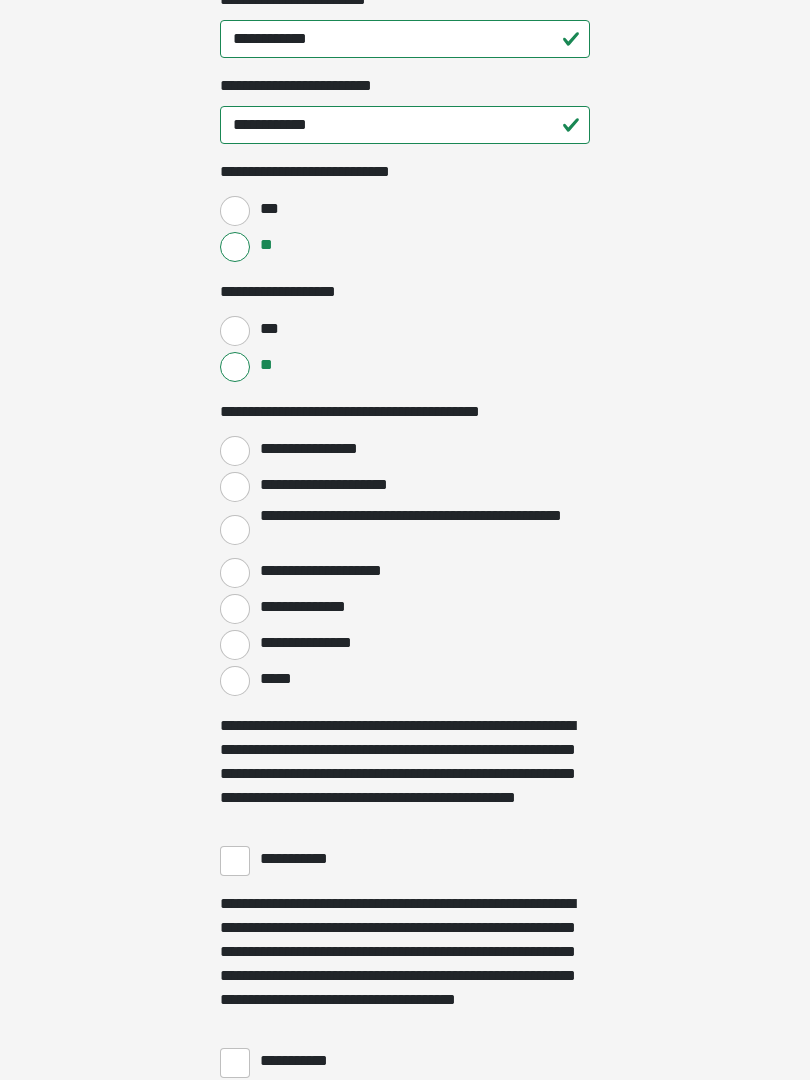 scroll, scrollTop: 3004, scrollLeft: 0, axis: vertical 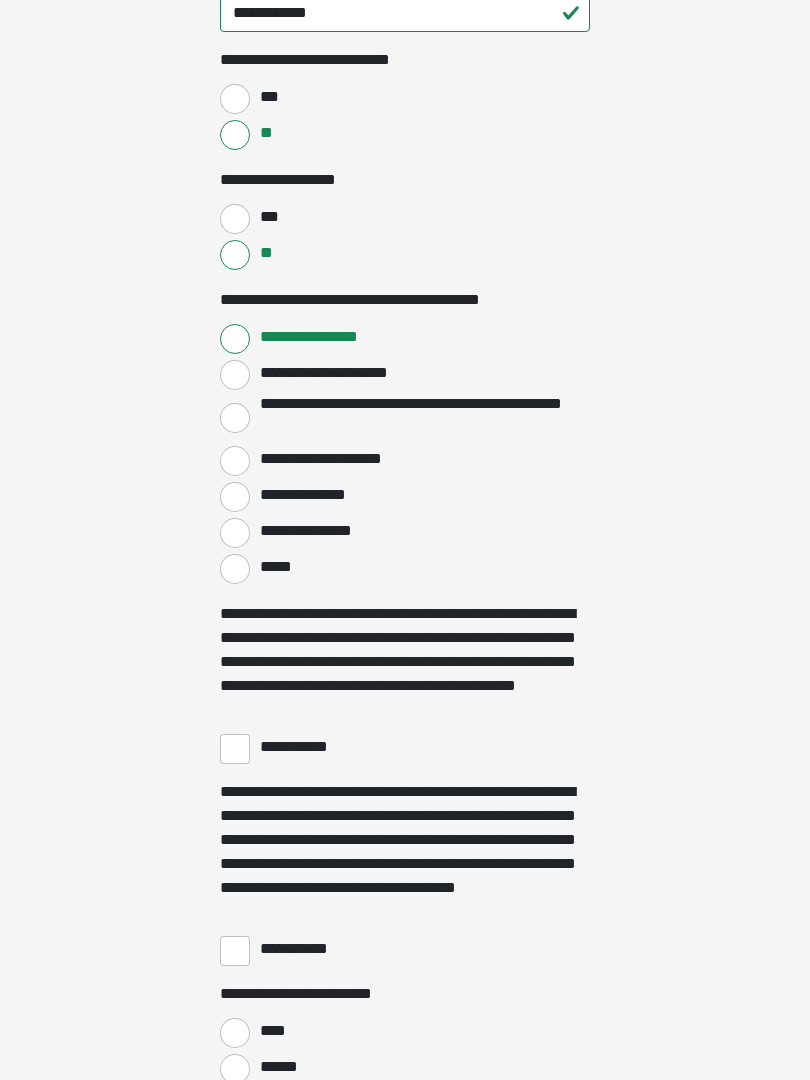 click on "**********" at bounding box center [235, 749] 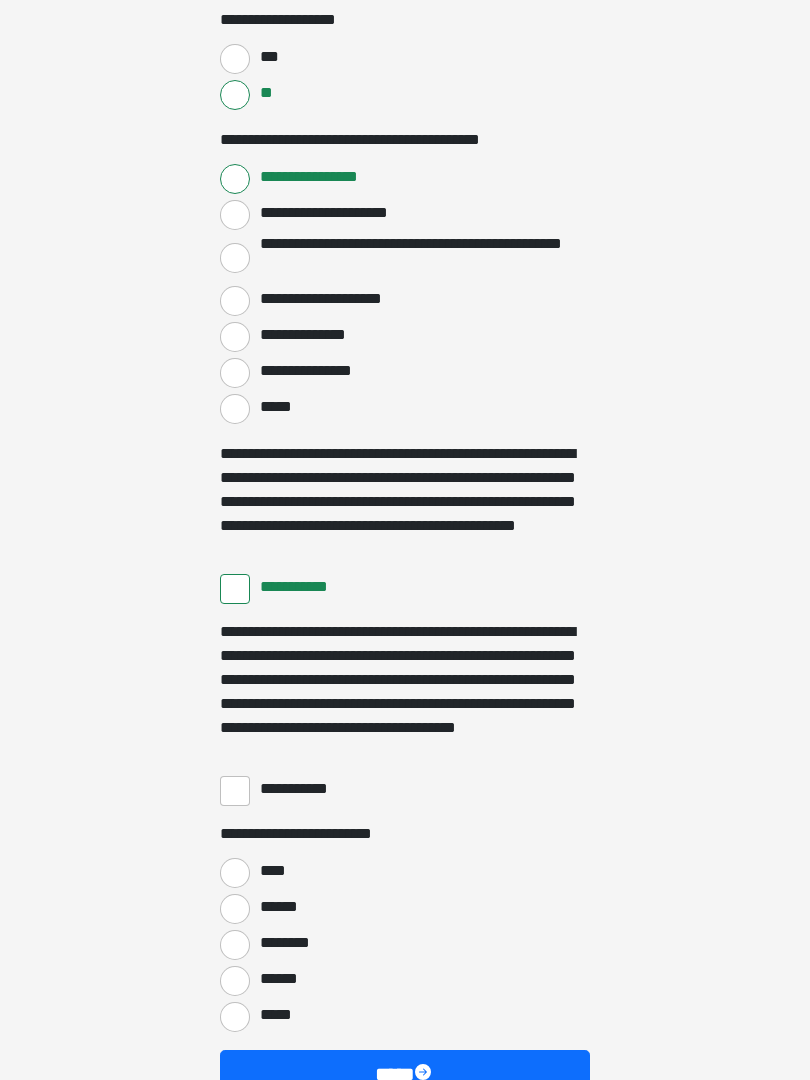 scroll, scrollTop: 3276, scrollLeft: 0, axis: vertical 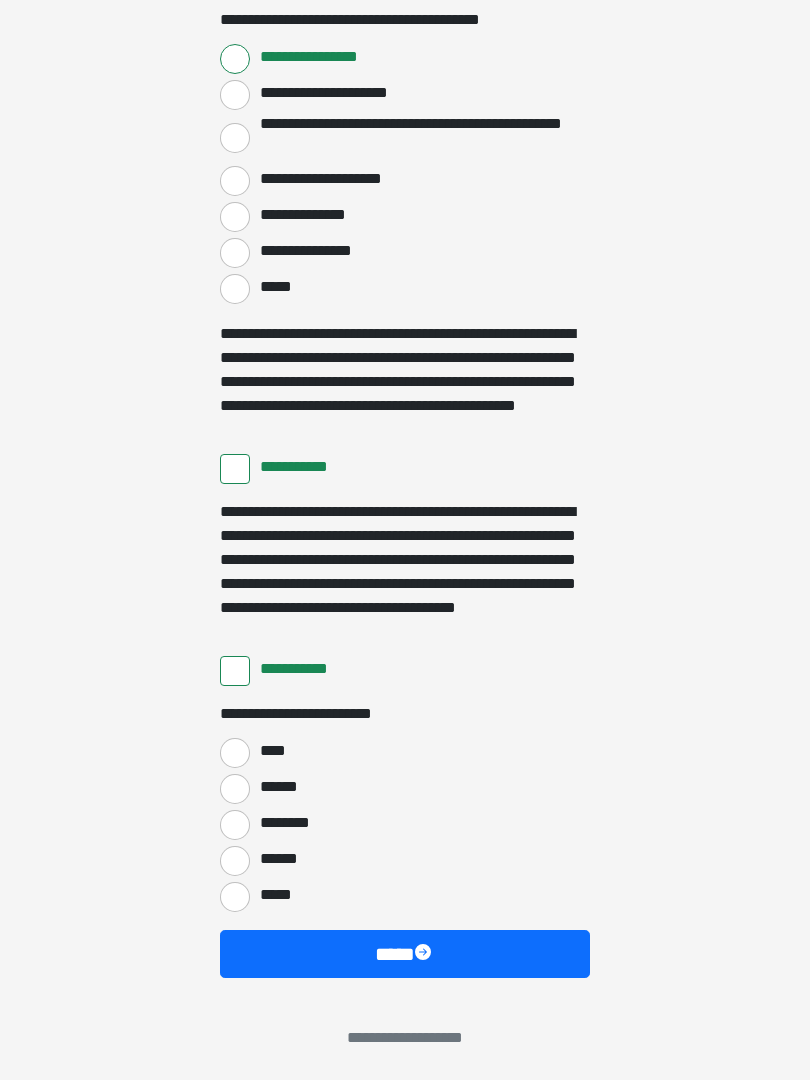 click on "****" at bounding box center [235, 753] 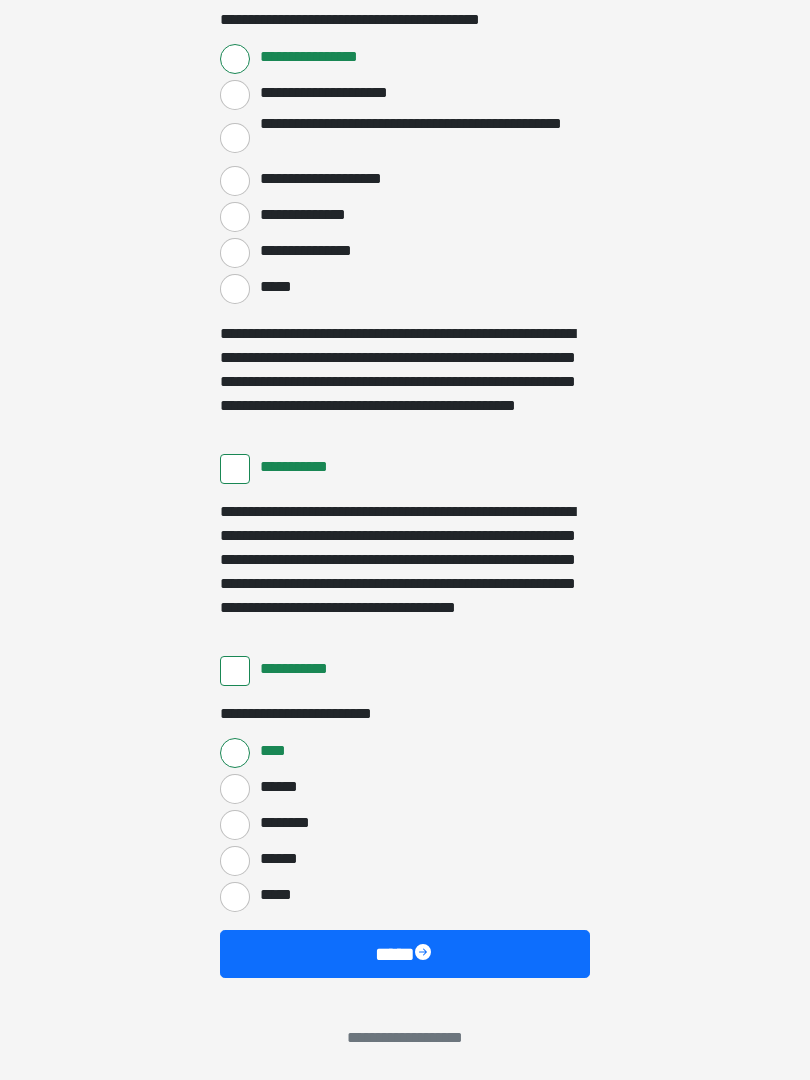 click on "****" at bounding box center (405, 954) 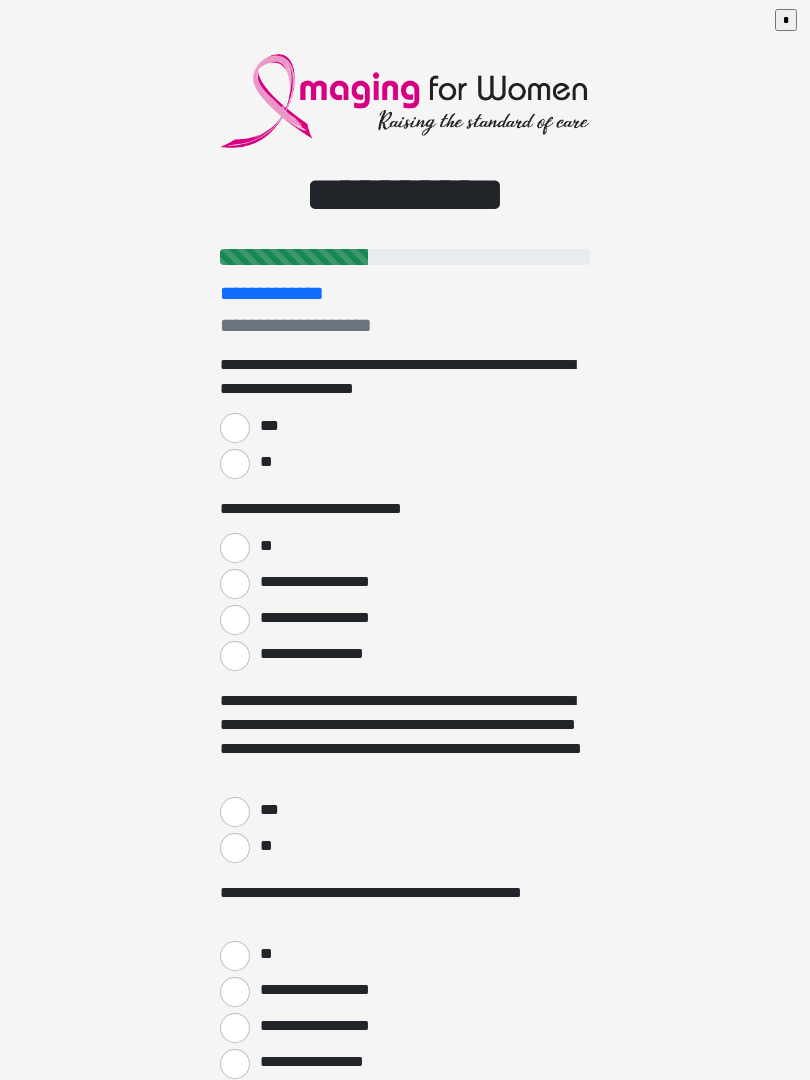 scroll, scrollTop: 1, scrollLeft: 0, axis: vertical 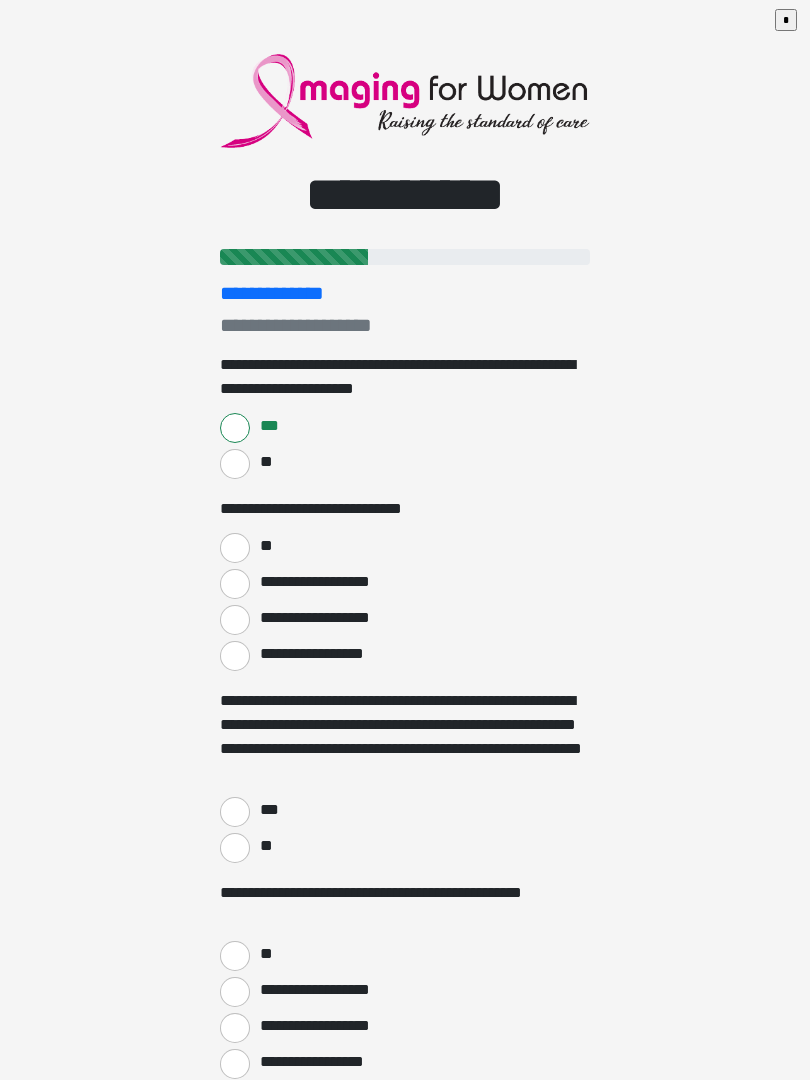 click on "**" at bounding box center [235, 548] 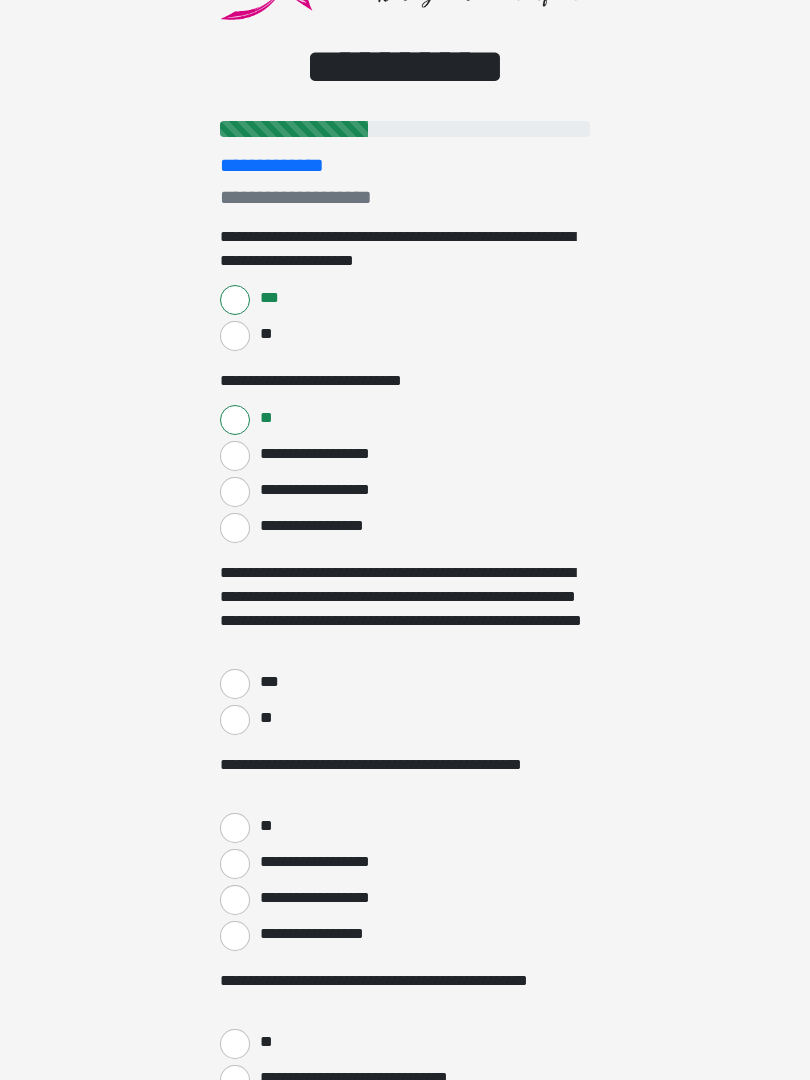 scroll, scrollTop: 132, scrollLeft: 0, axis: vertical 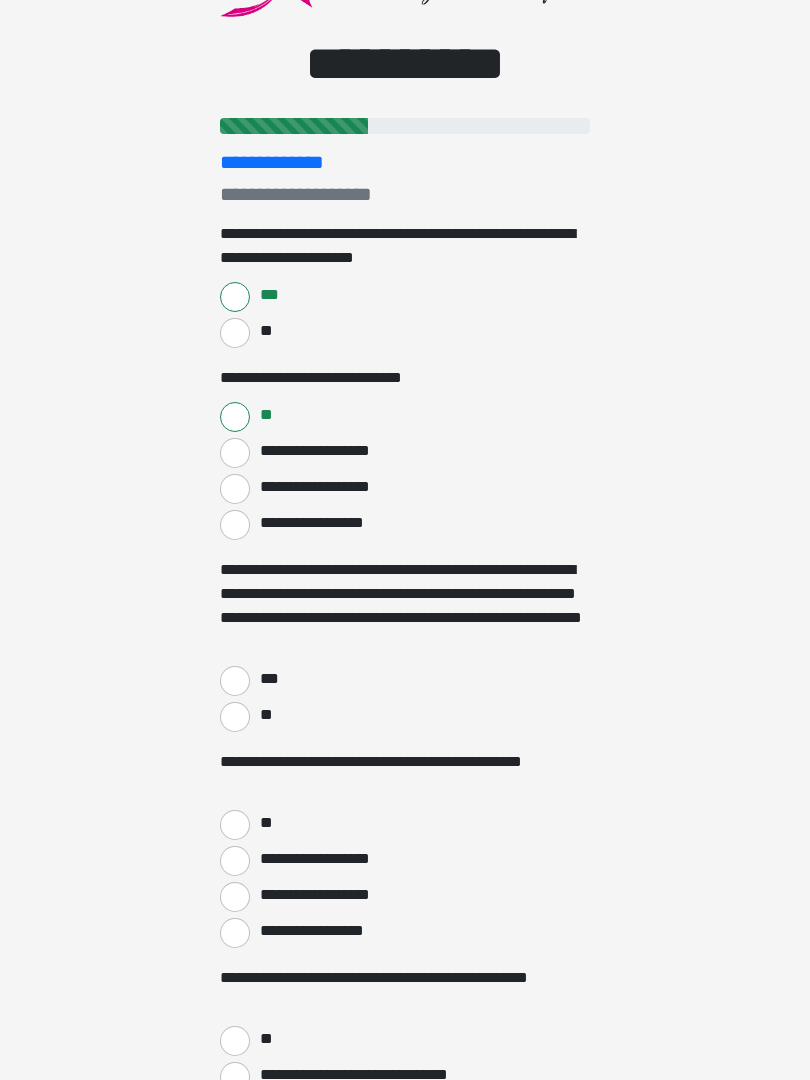 click on "***" at bounding box center (235, 681) 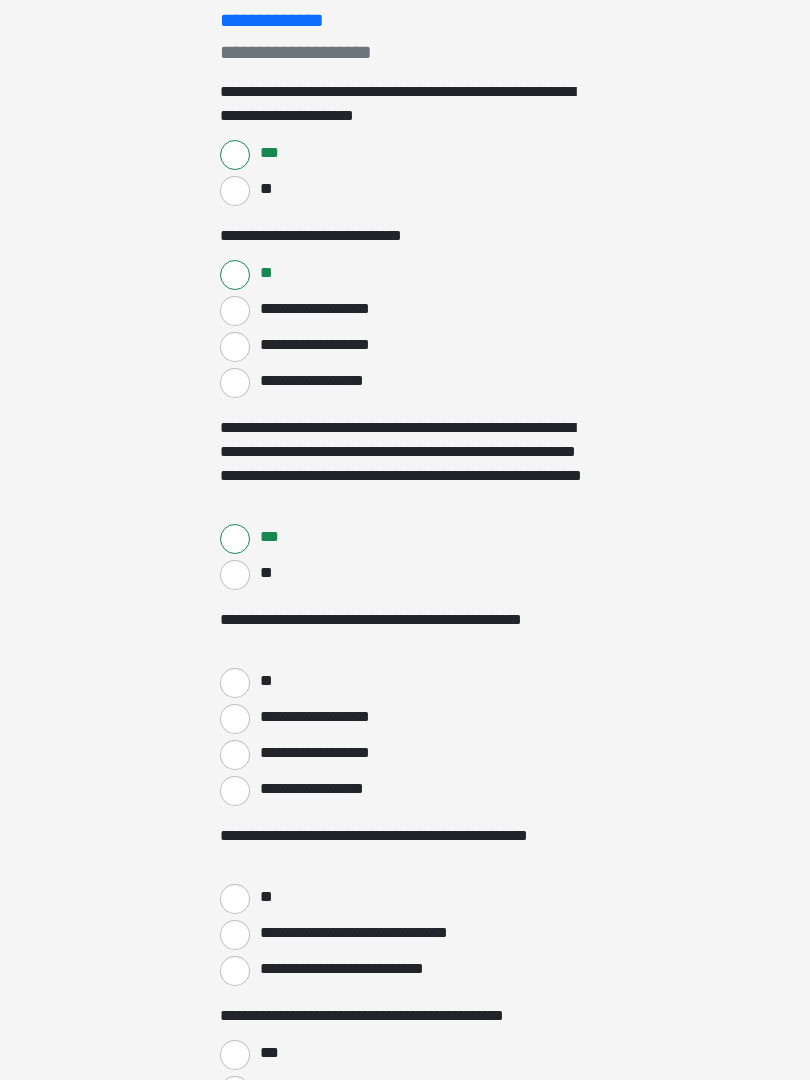 click on "**" at bounding box center [235, 683] 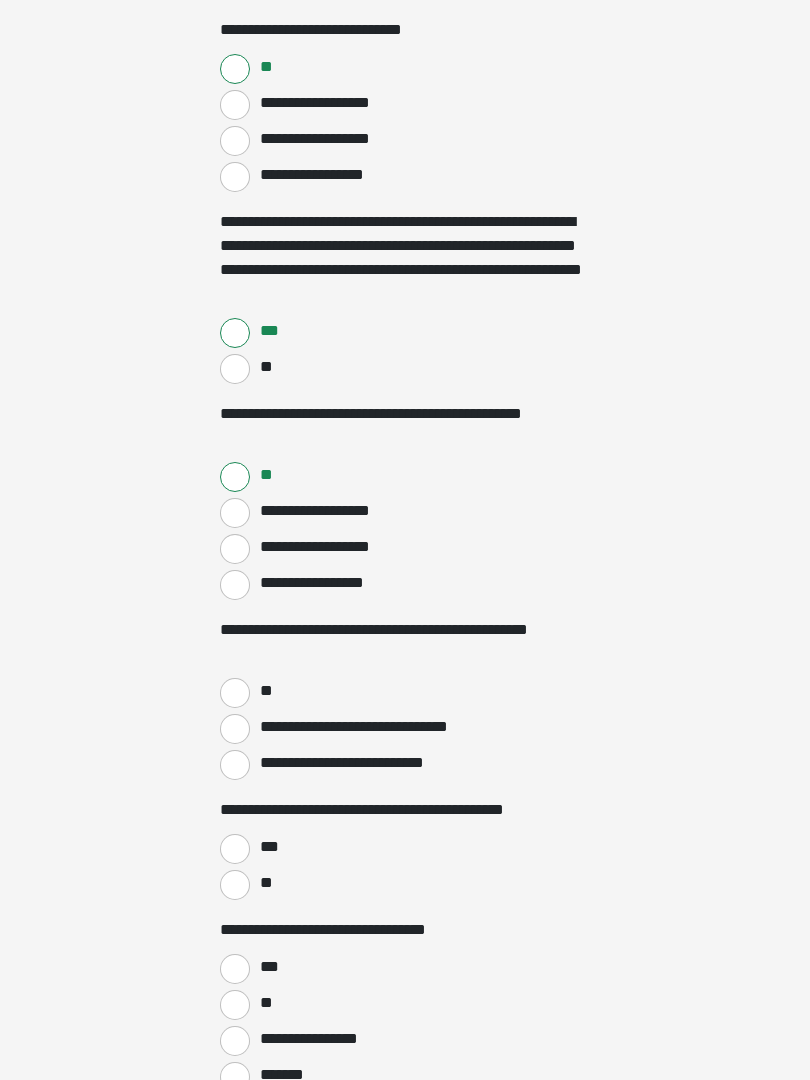 scroll, scrollTop: 480, scrollLeft: 0, axis: vertical 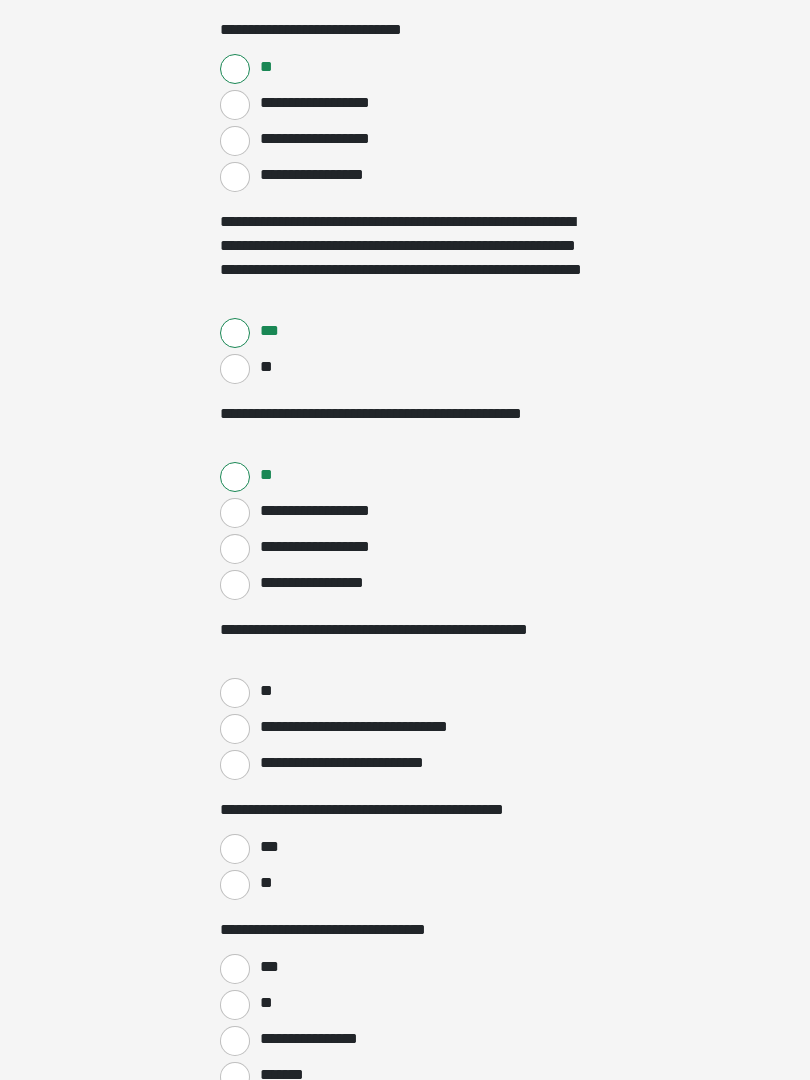 click on "**" at bounding box center [235, 693] 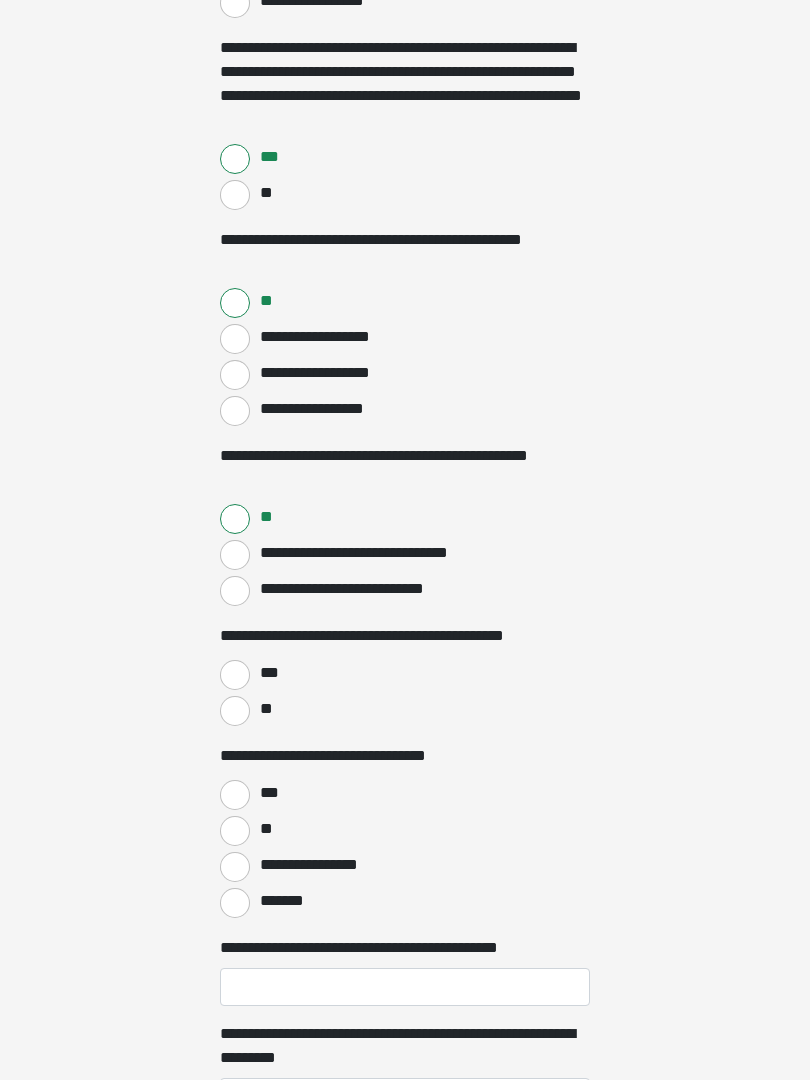 scroll, scrollTop: 654, scrollLeft: 0, axis: vertical 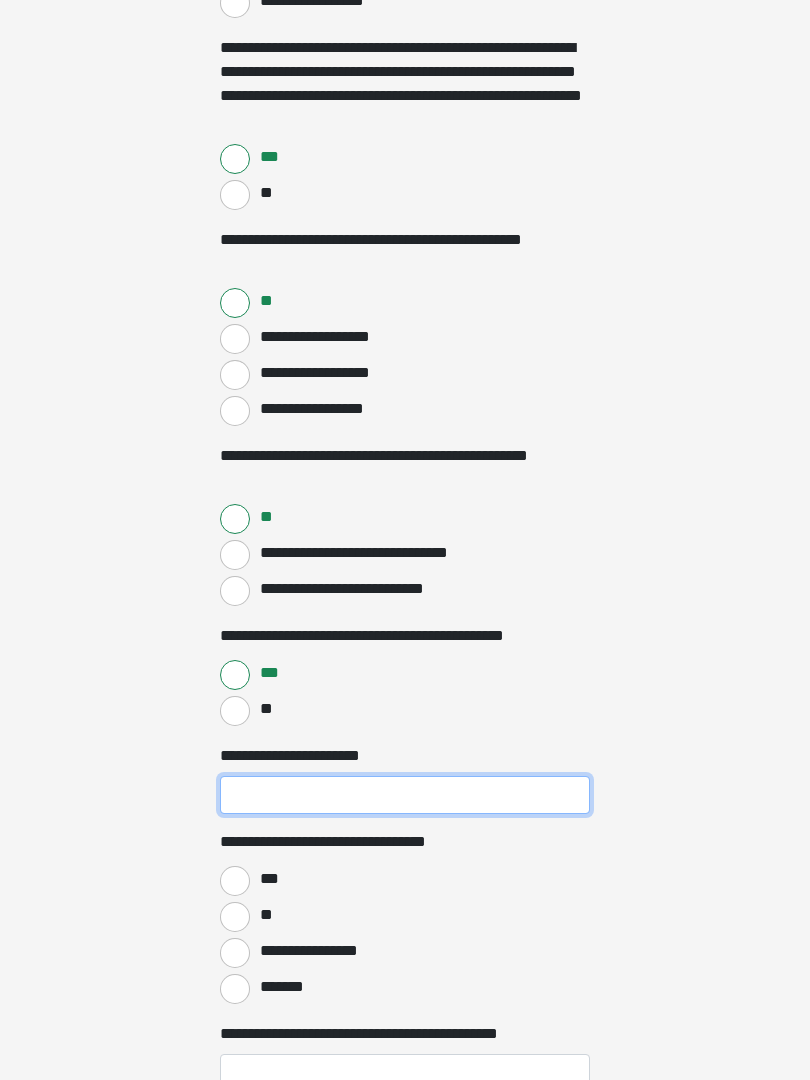 click on "**********" at bounding box center (405, 795) 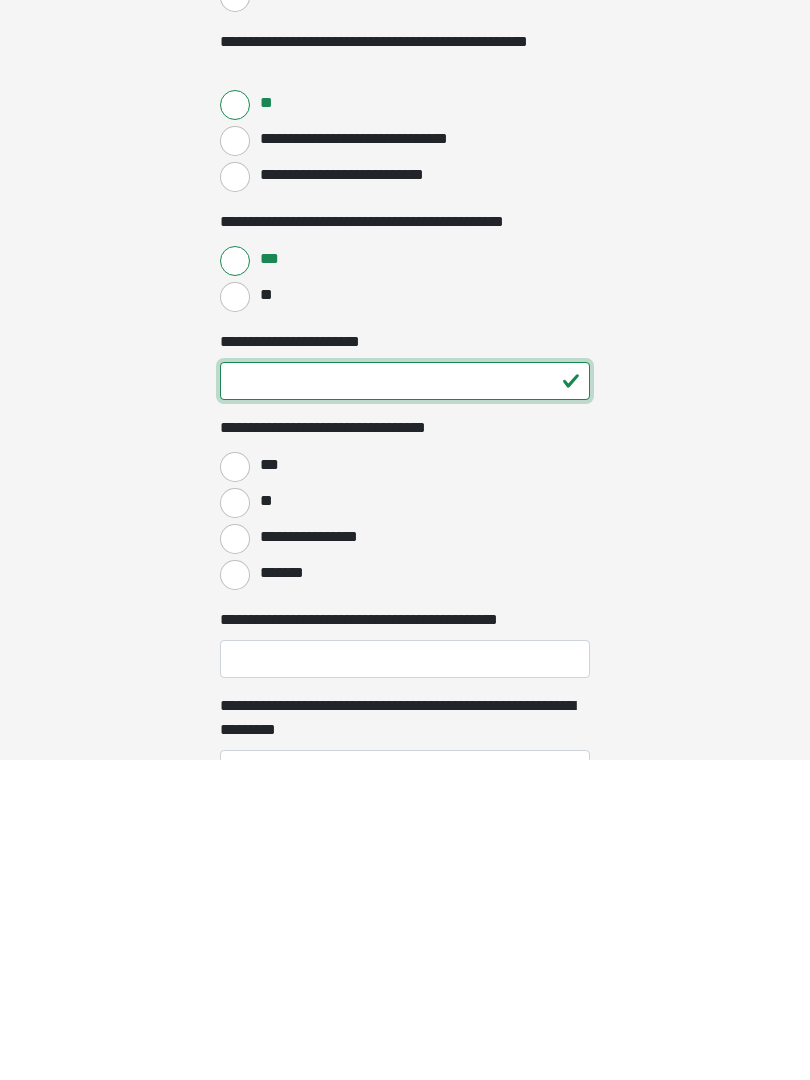 type on "**" 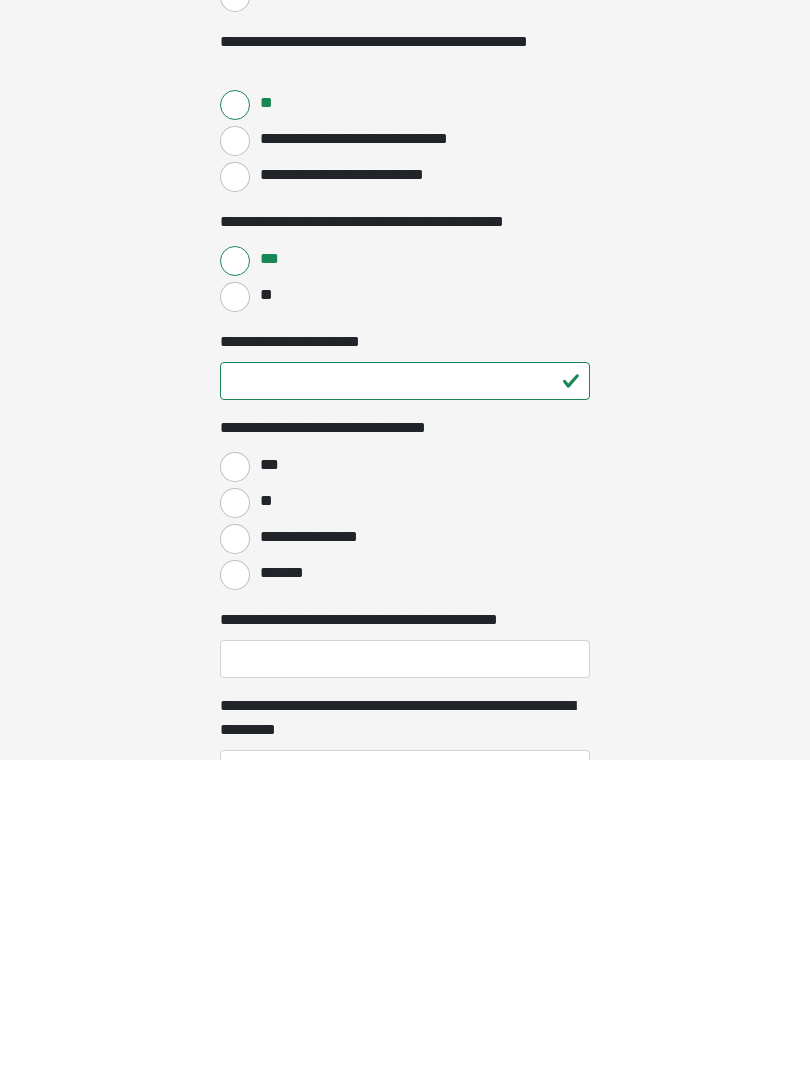 click on "***" at bounding box center [235, 787] 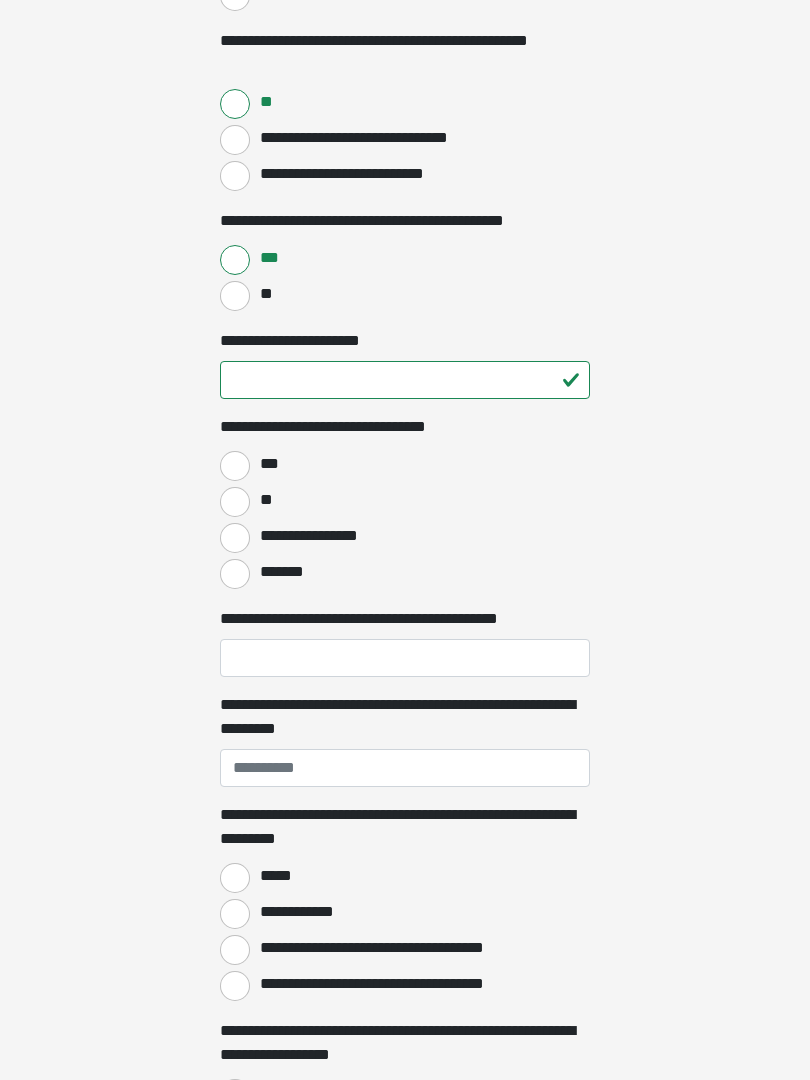 scroll, scrollTop: 1069, scrollLeft: 0, axis: vertical 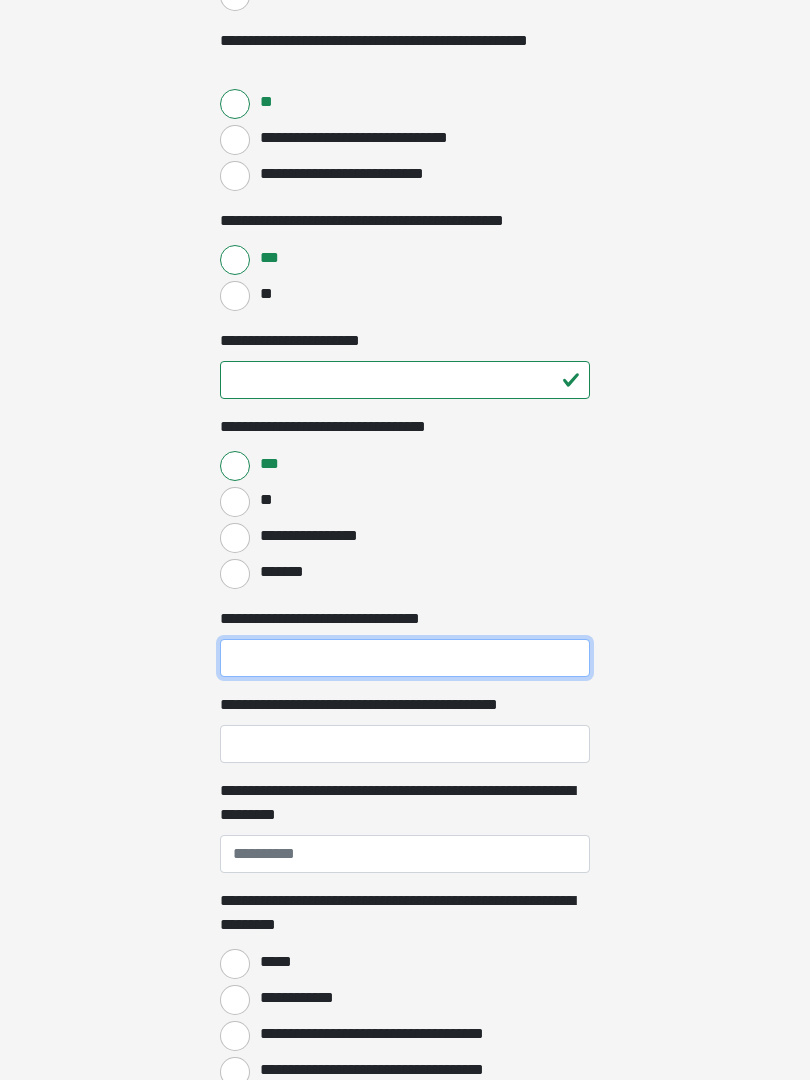 click on "**********" at bounding box center [405, 658] 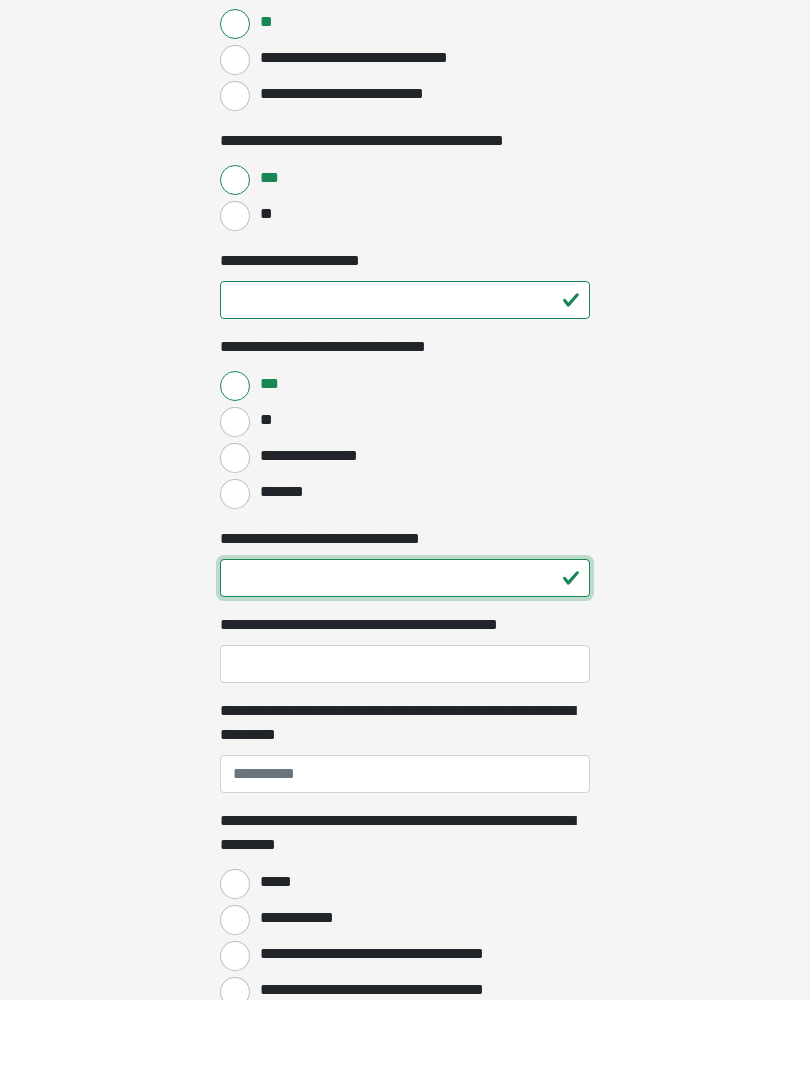 type on "**" 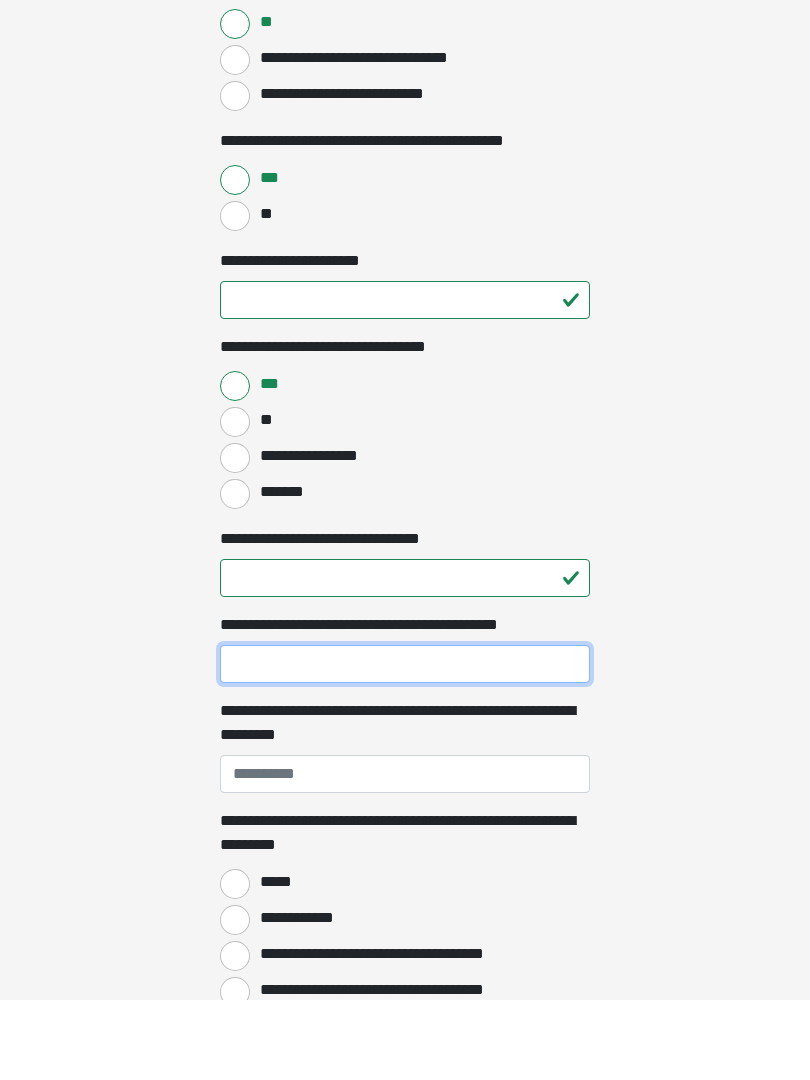 click on "**********" at bounding box center [405, 745] 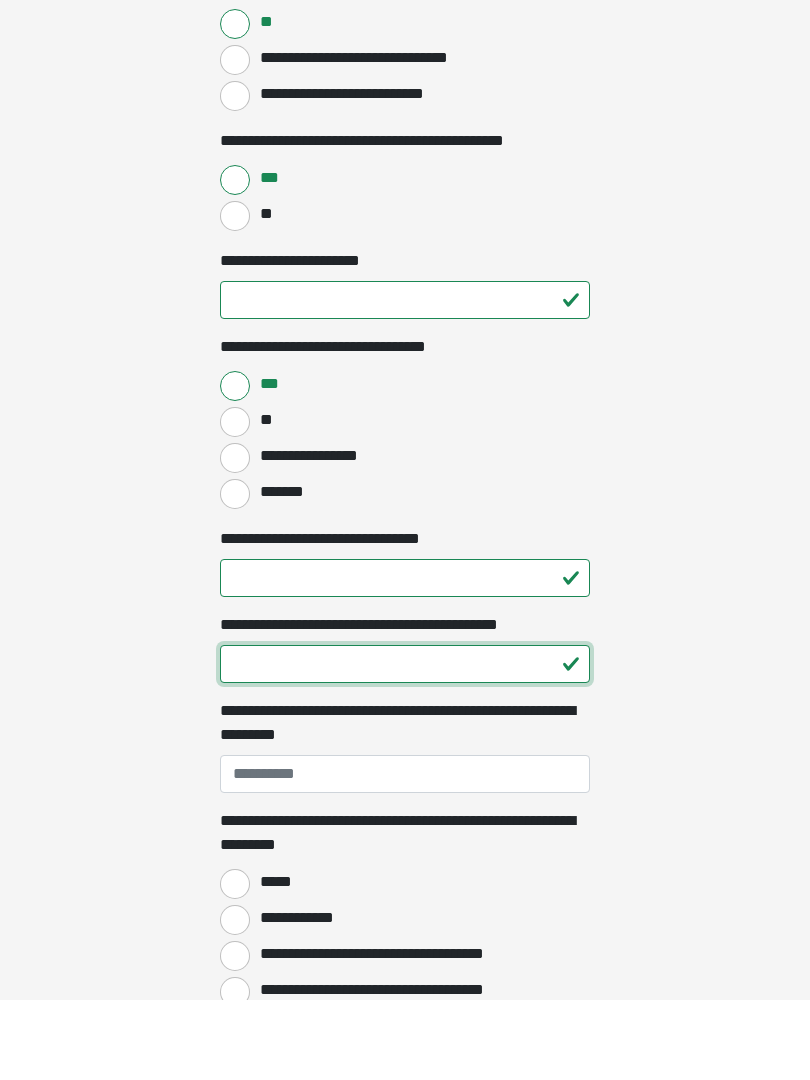 type on "**" 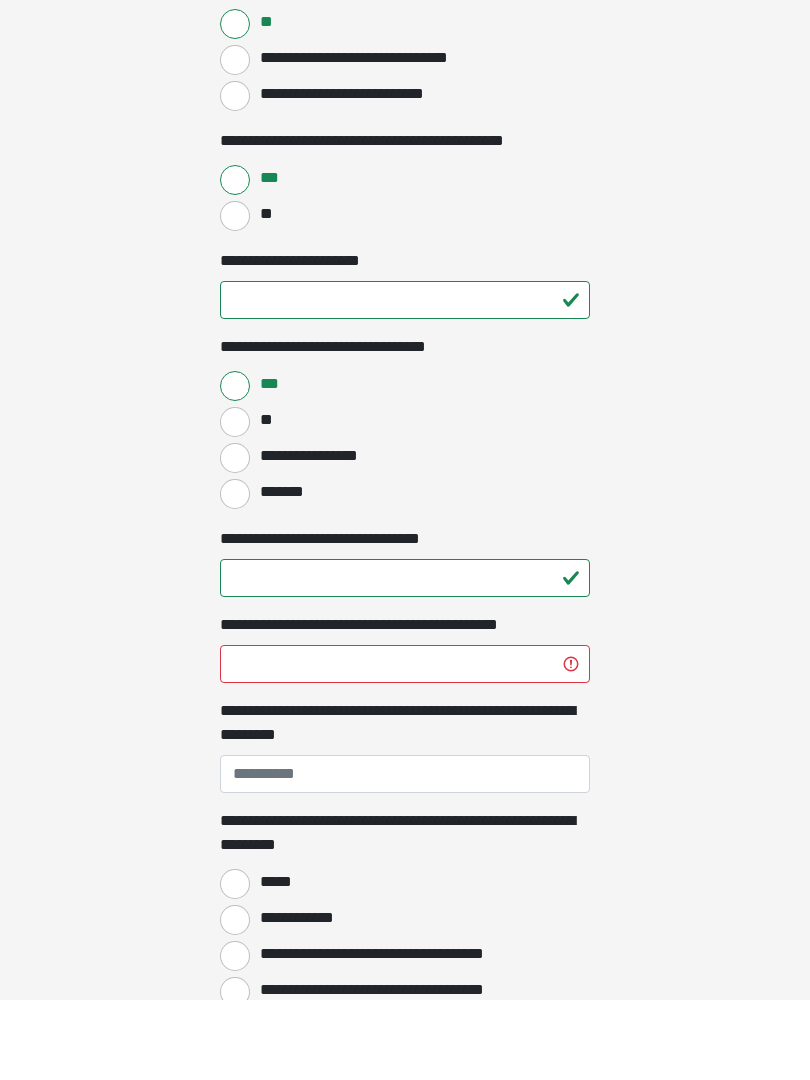 click on "**********" at bounding box center (405, -528) 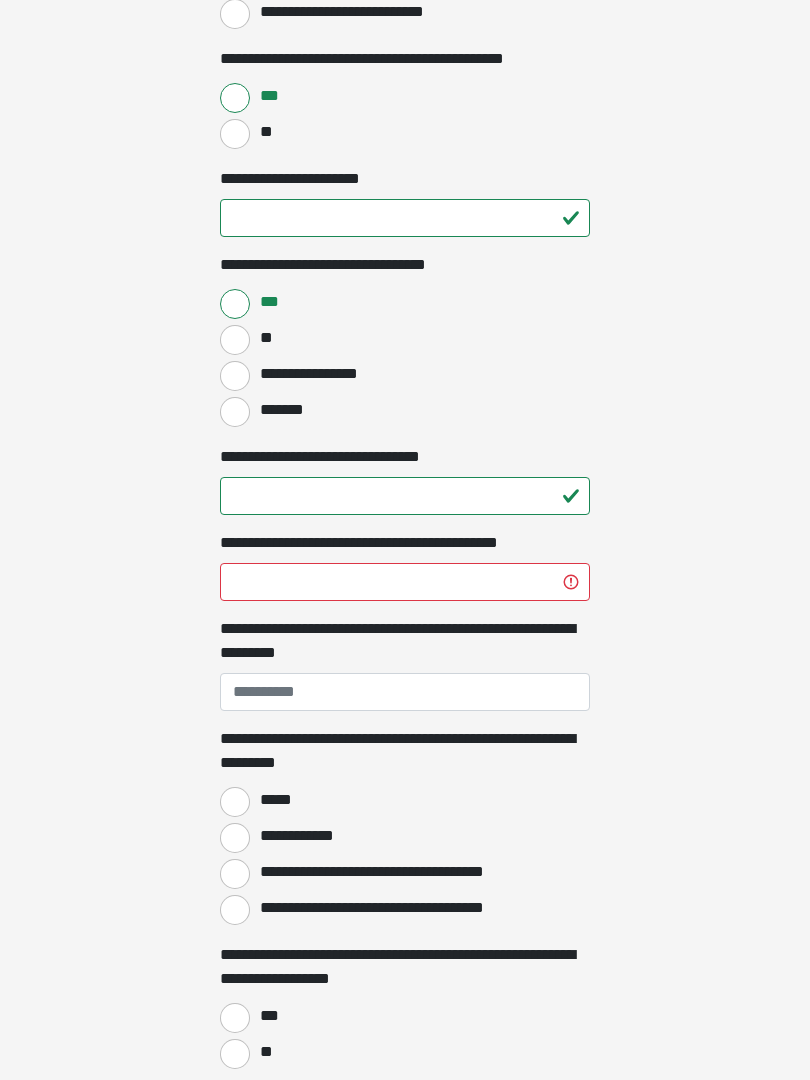 scroll, scrollTop: 1252, scrollLeft: 0, axis: vertical 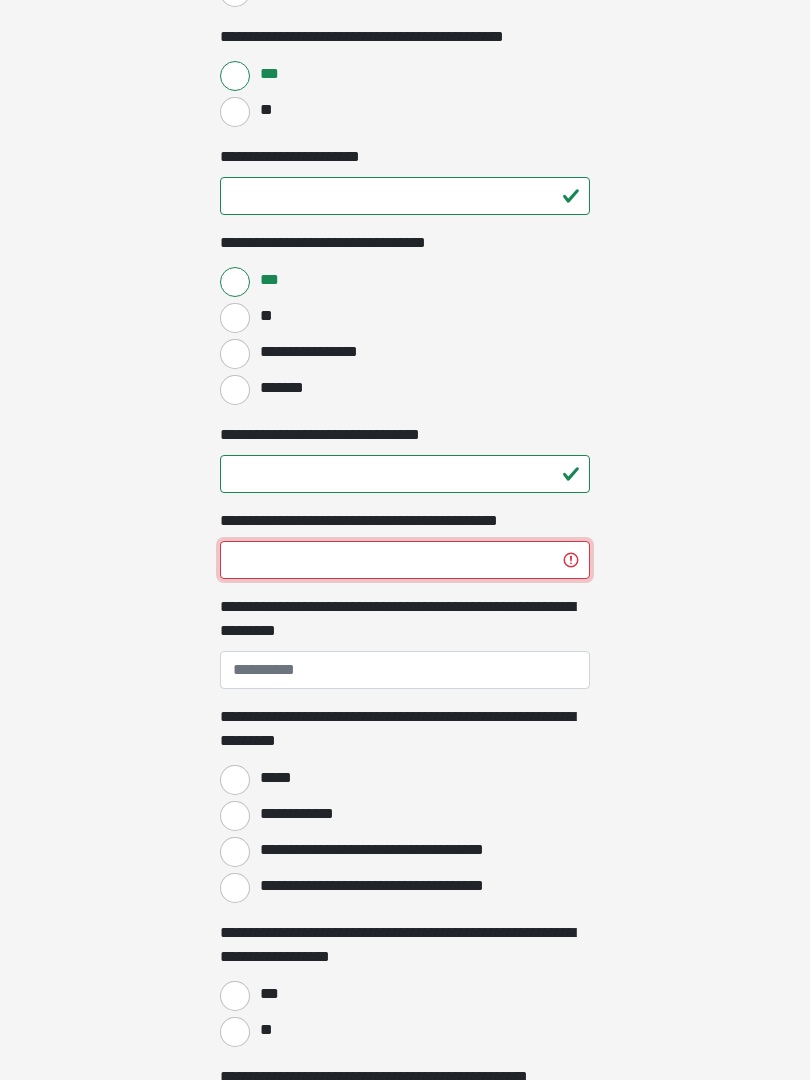 click on "**********" at bounding box center (405, 561) 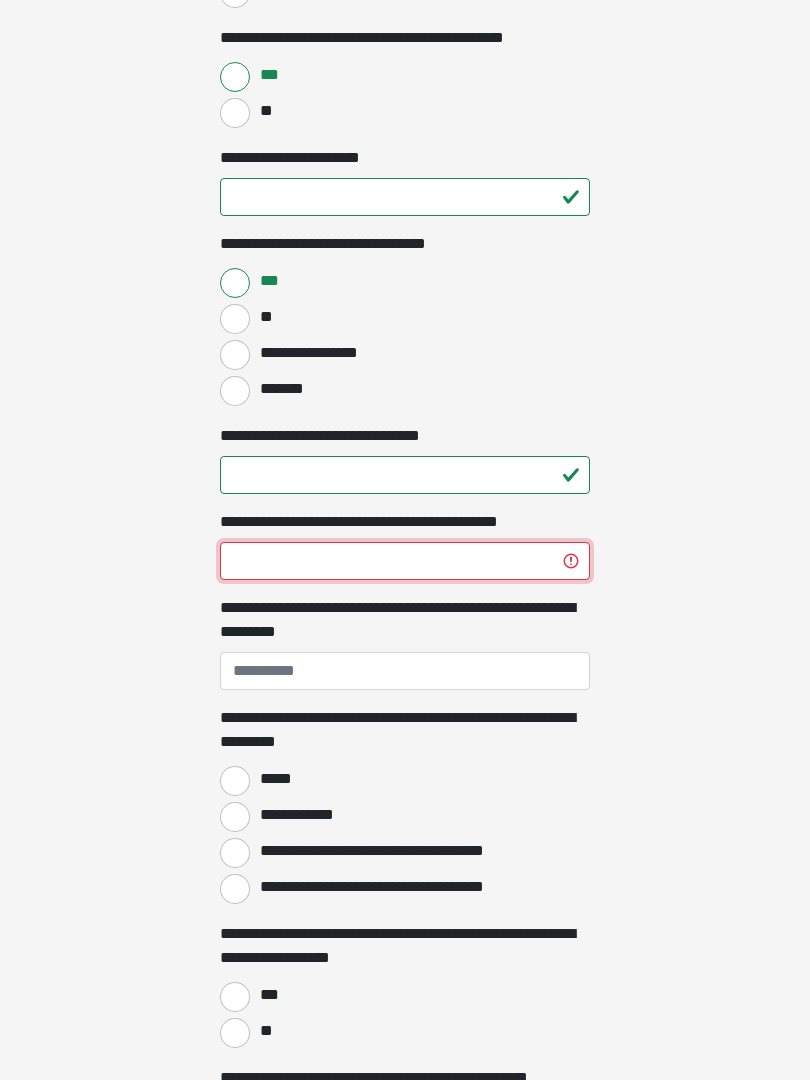 click on "**********" at bounding box center [405, 561] 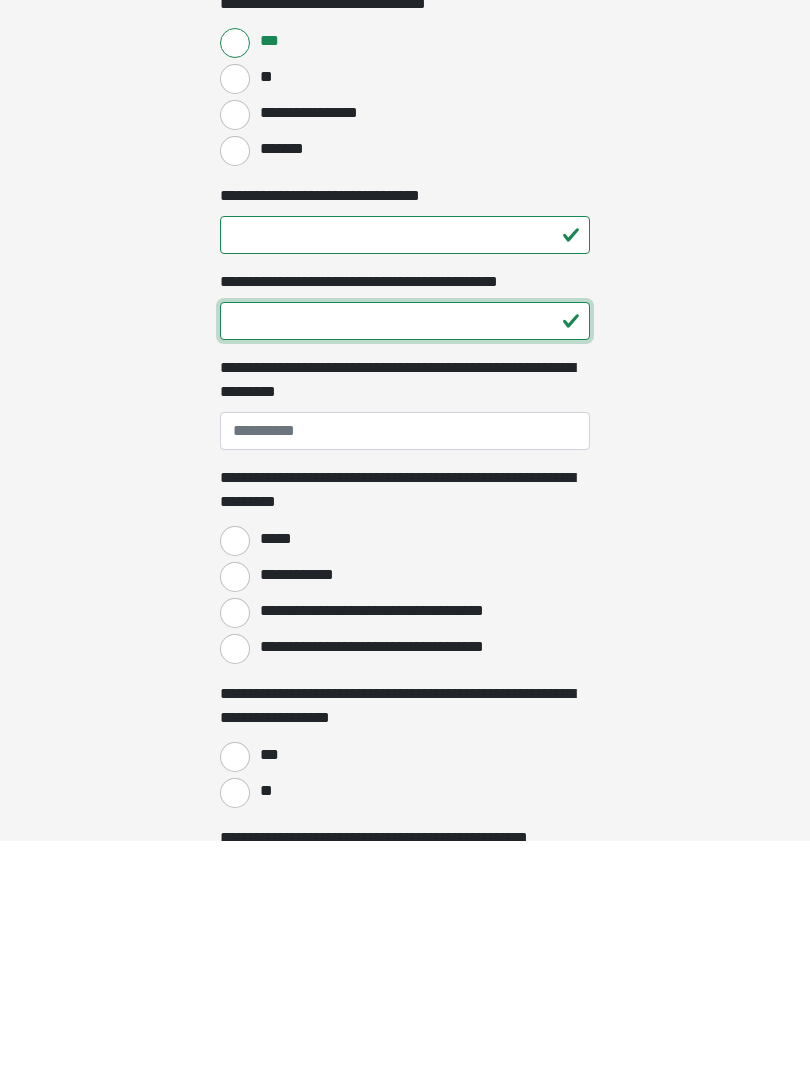 type on "**" 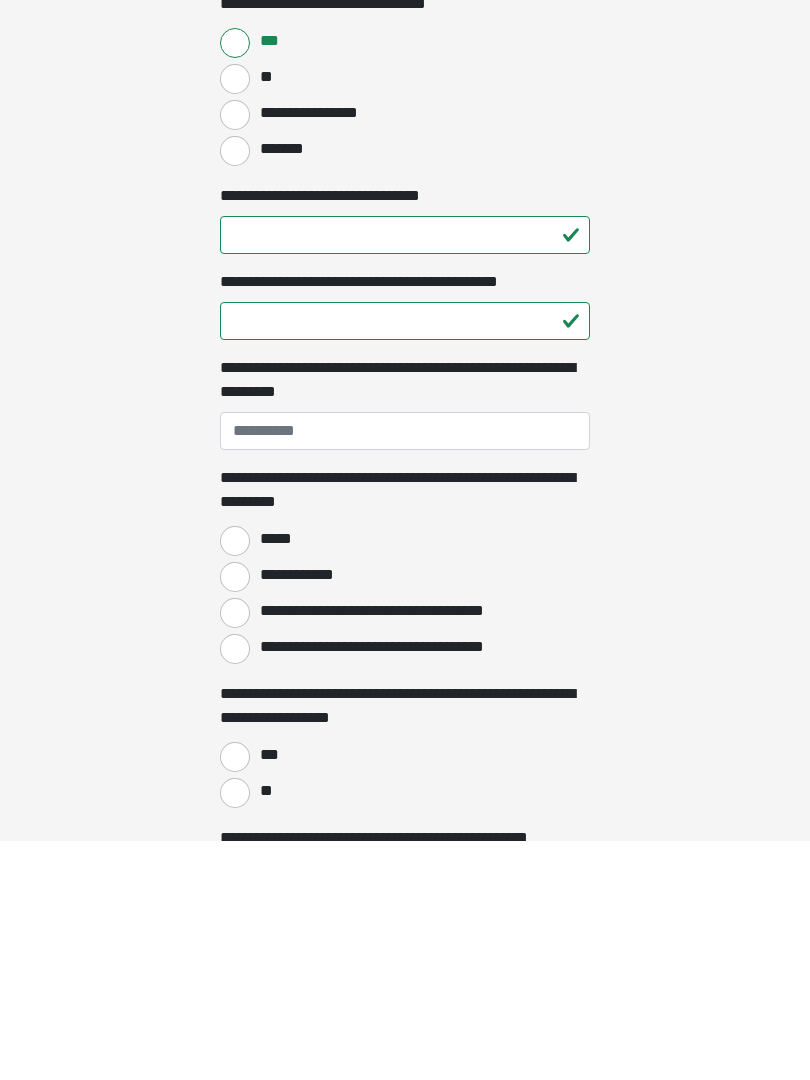 click on "*****" at bounding box center (235, 781) 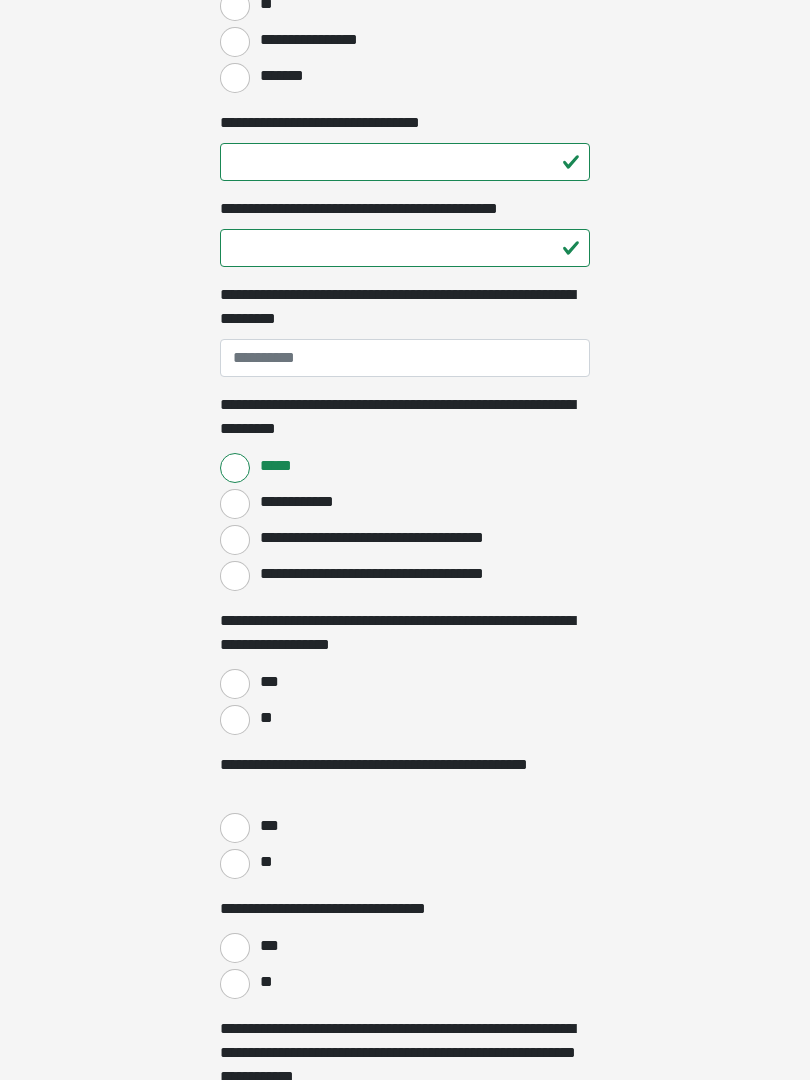 scroll, scrollTop: 1565, scrollLeft: 0, axis: vertical 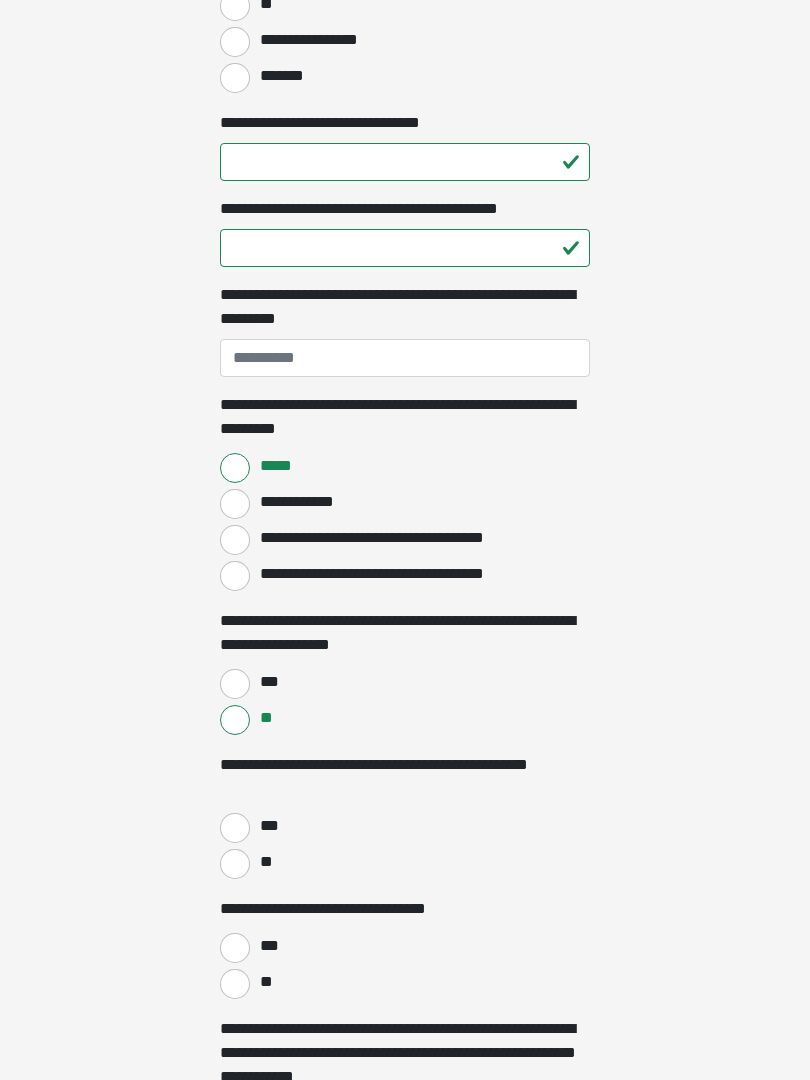 click on "**" at bounding box center (235, 864) 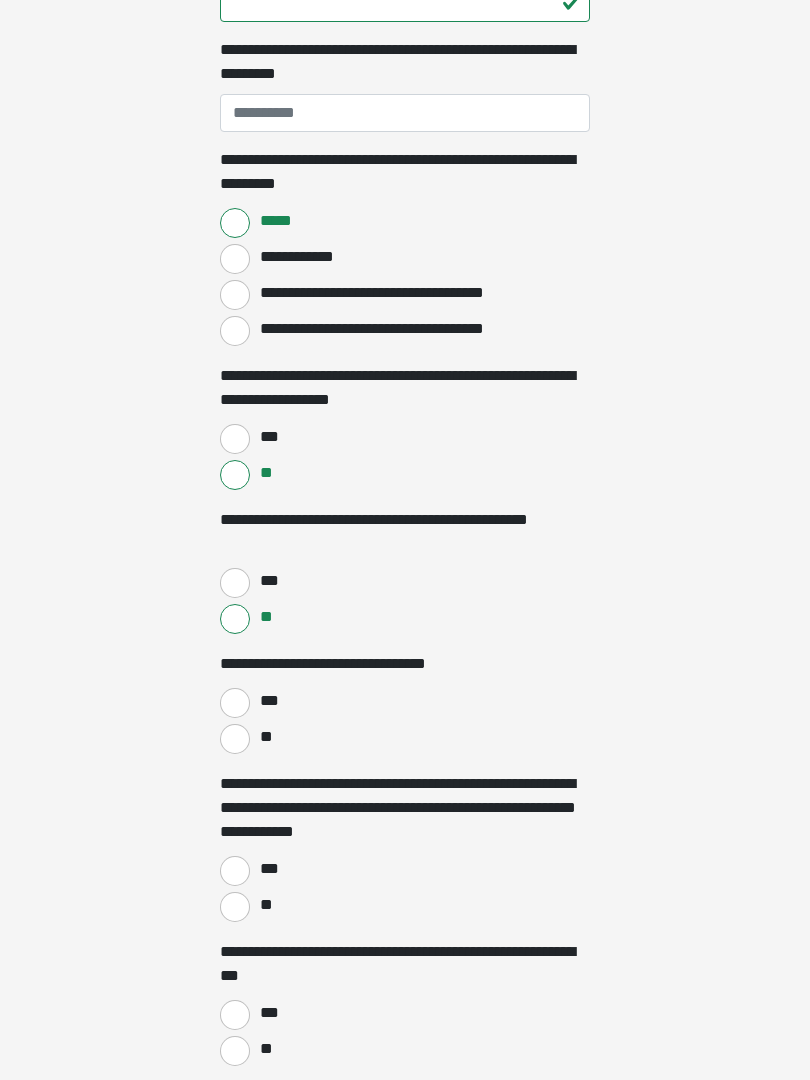 click on "**" at bounding box center [235, 739] 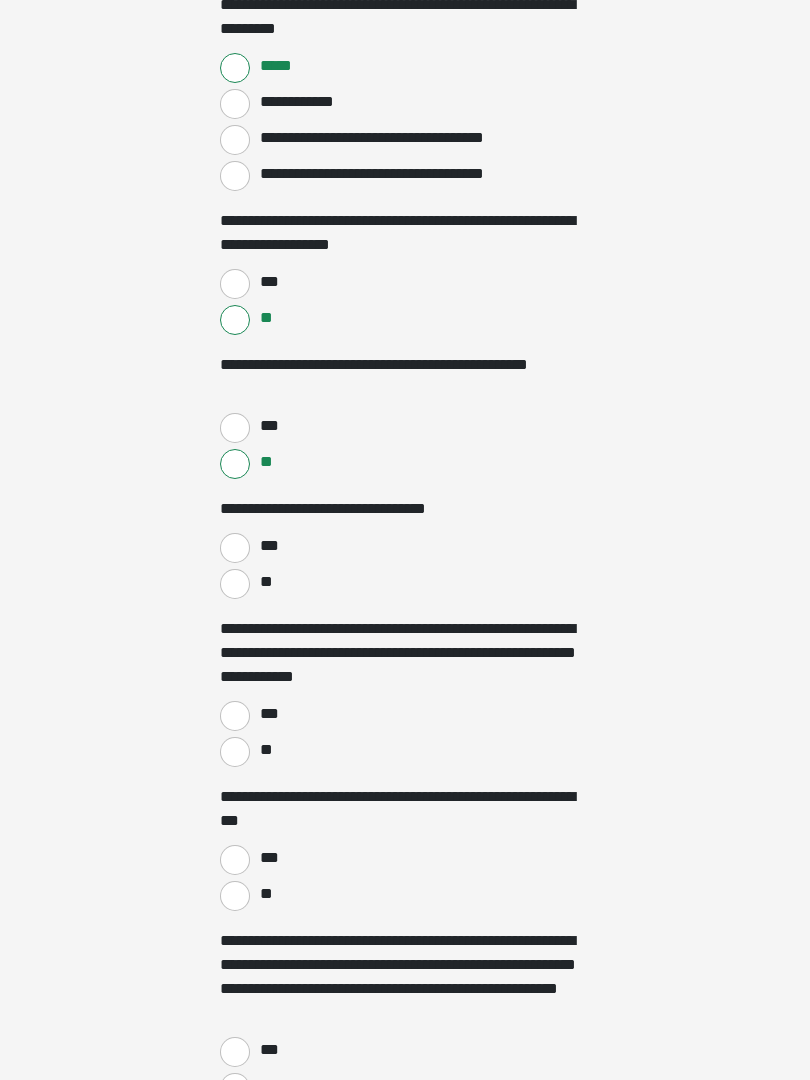 scroll, scrollTop: 1969, scrollLeft: 0, axis: vertical 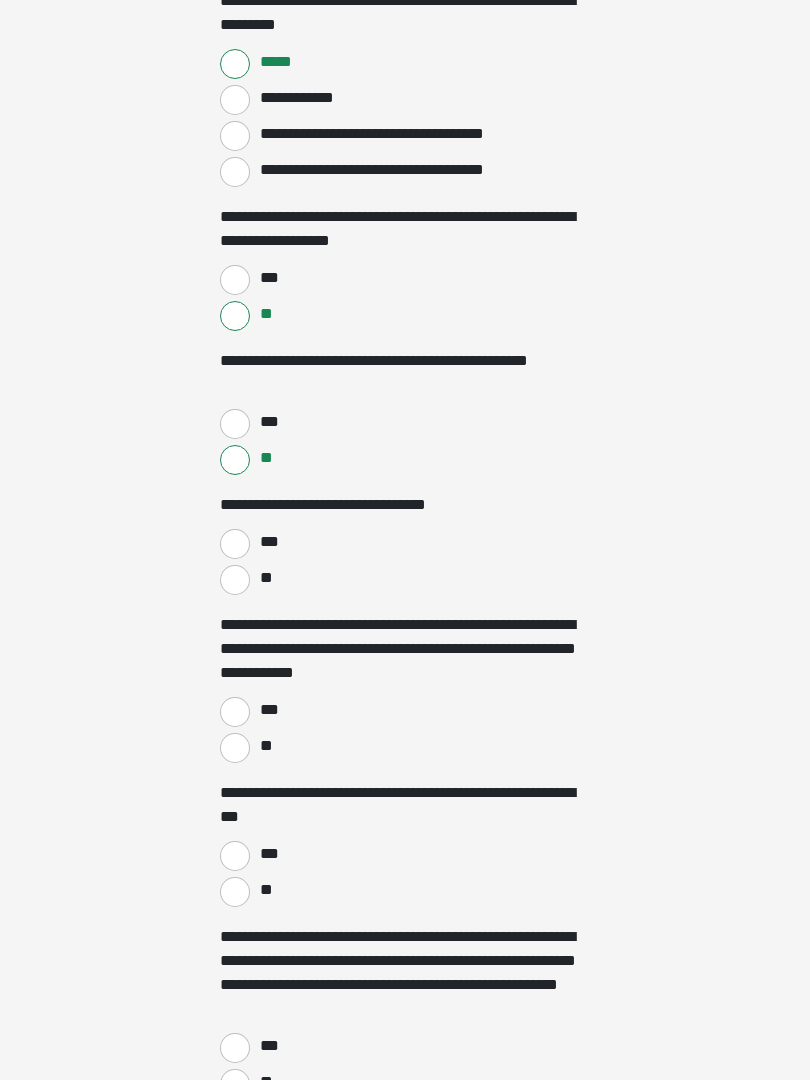 click on "**" at bounding box center [235, 748] 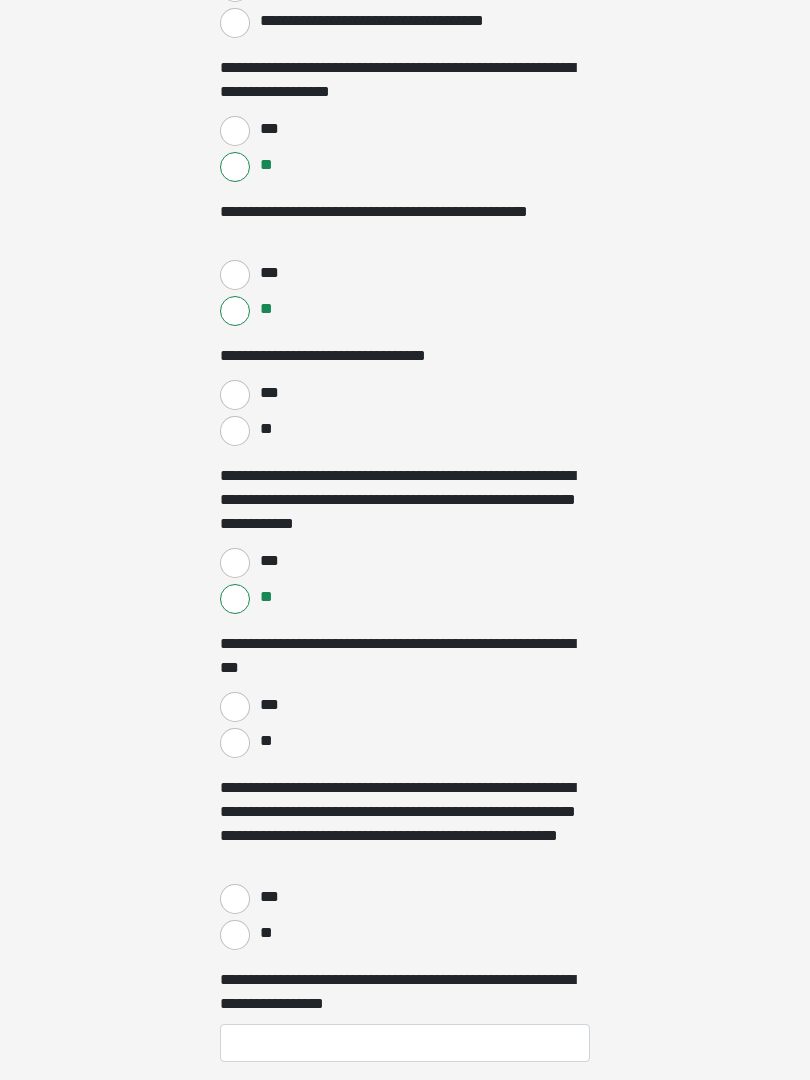 scroll, scrollTop: 2120, scrollLeft: 0, axis: vertical 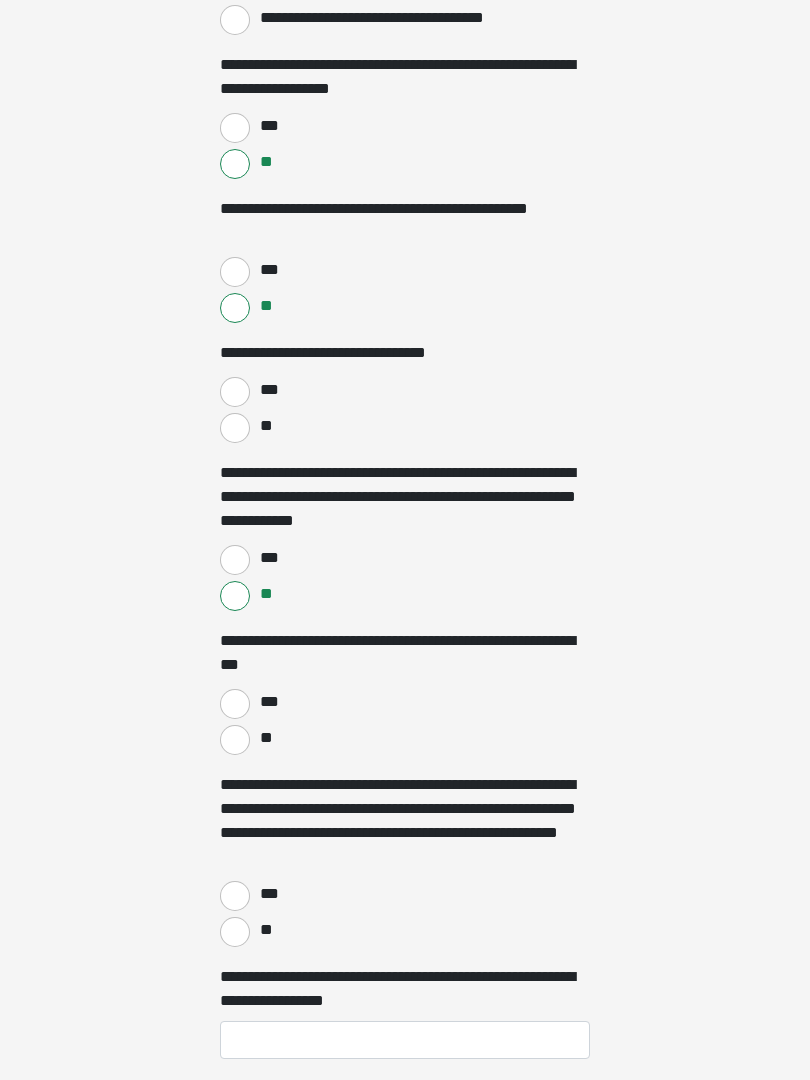 click on "**" at bounding box center (235, 740) 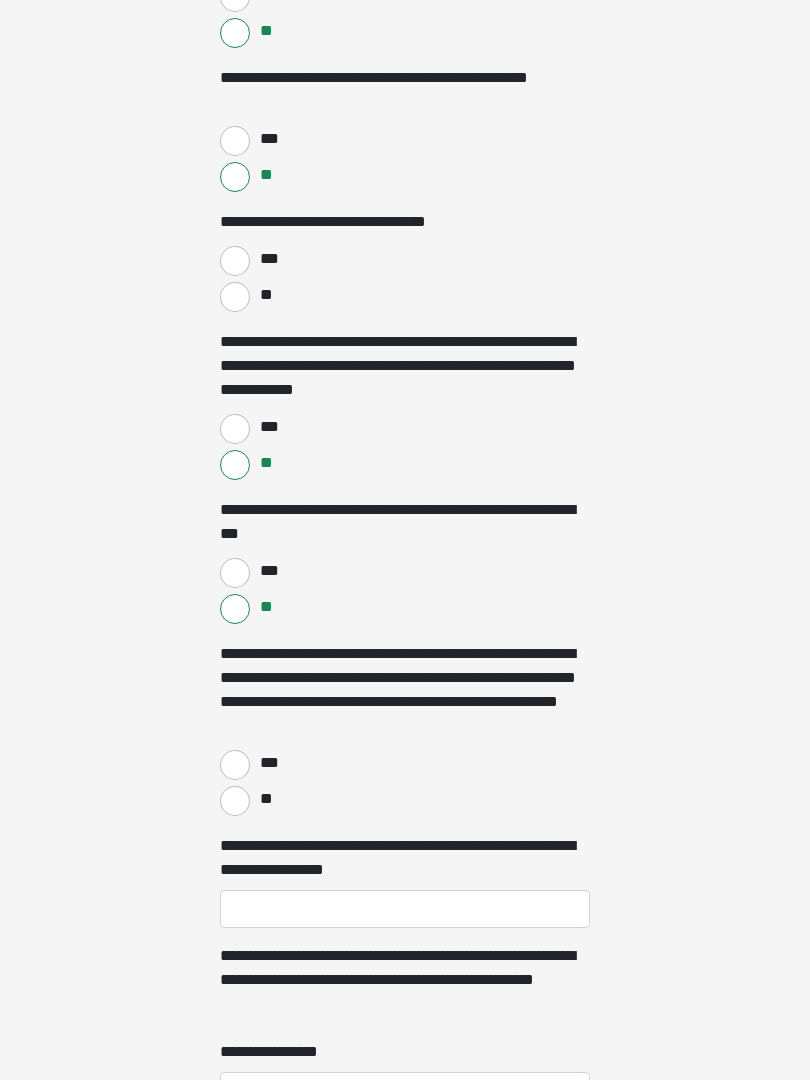 scroll, scrollTop: 2254, scrollLeft: 0, axis: vertical 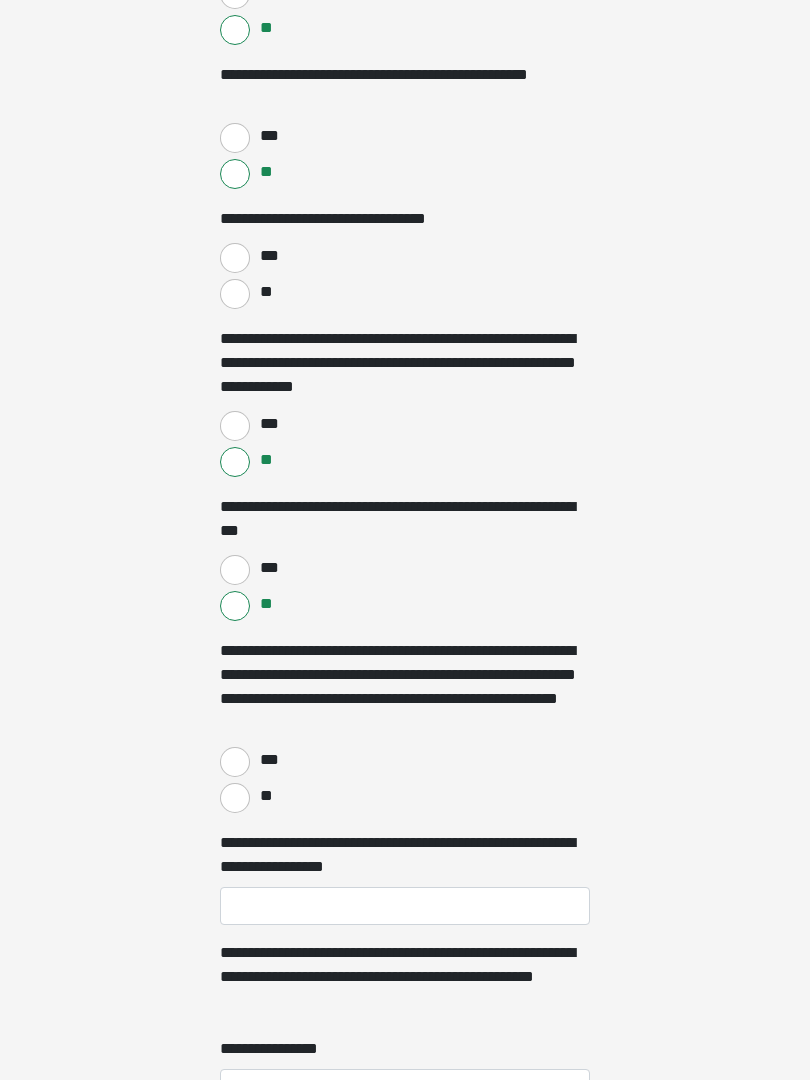 click on "**" at bounding box center (235, 798) 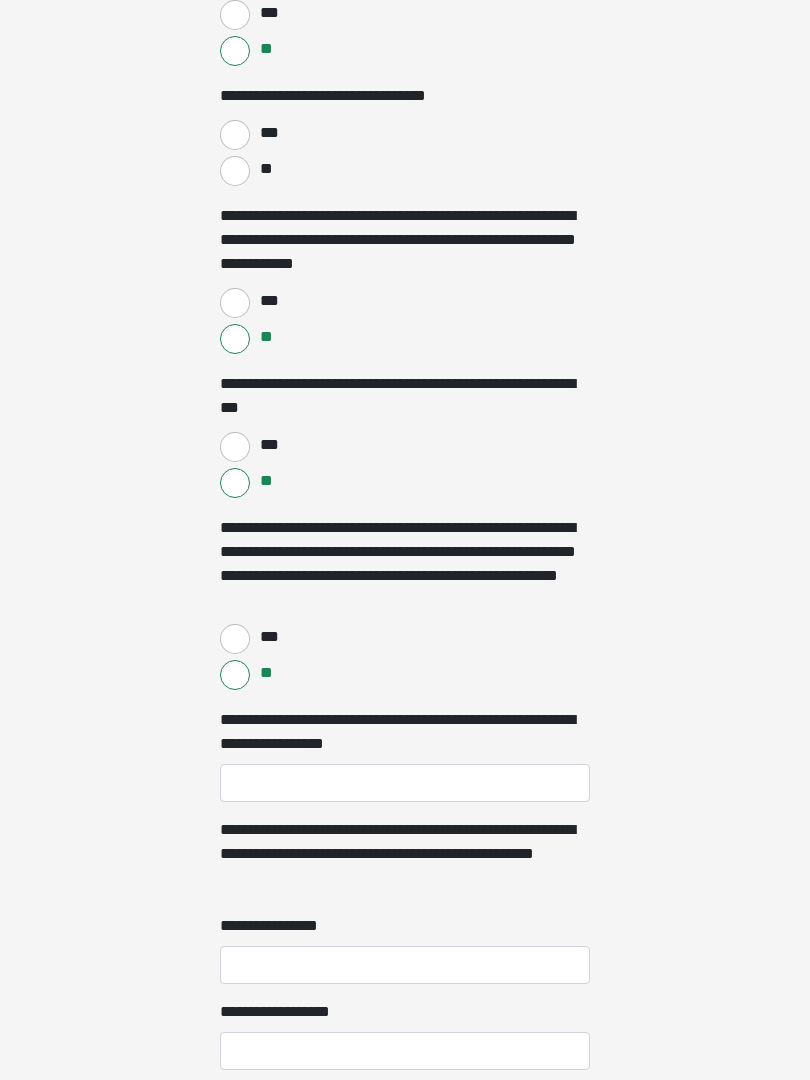 scroll, scrollTop: 2382, scrollLeft: 0, axis: vertical 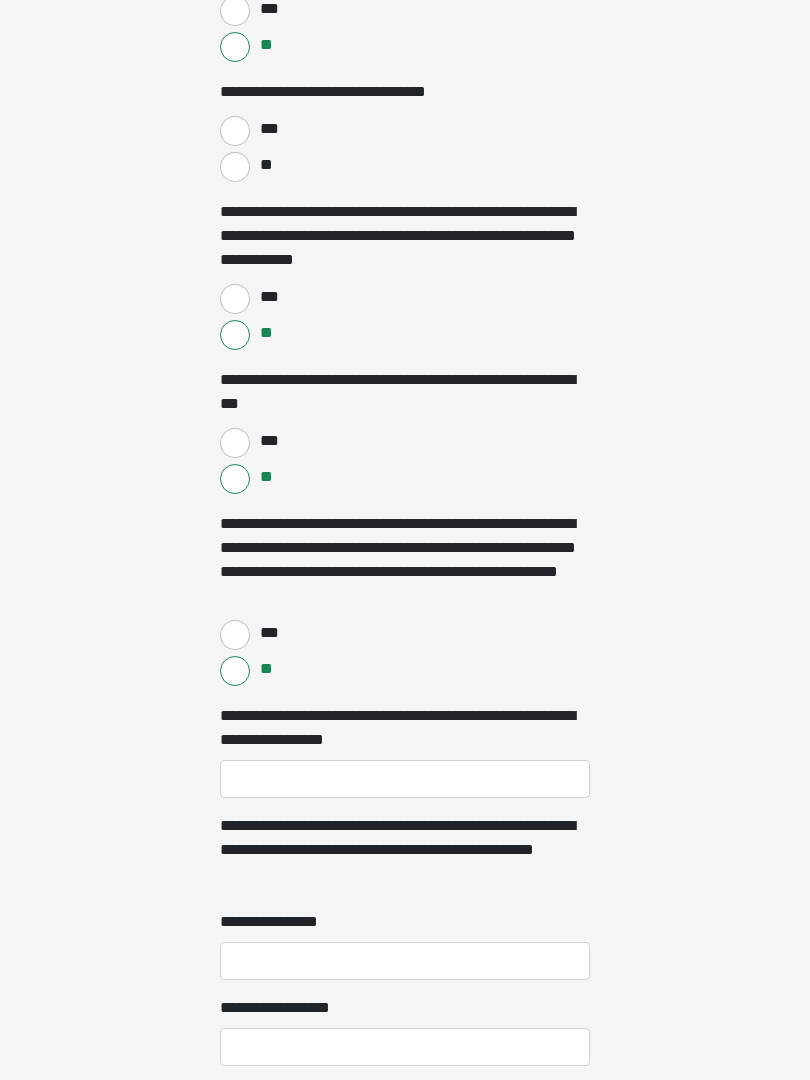 click on "**********" at bounding box center (405, 728) 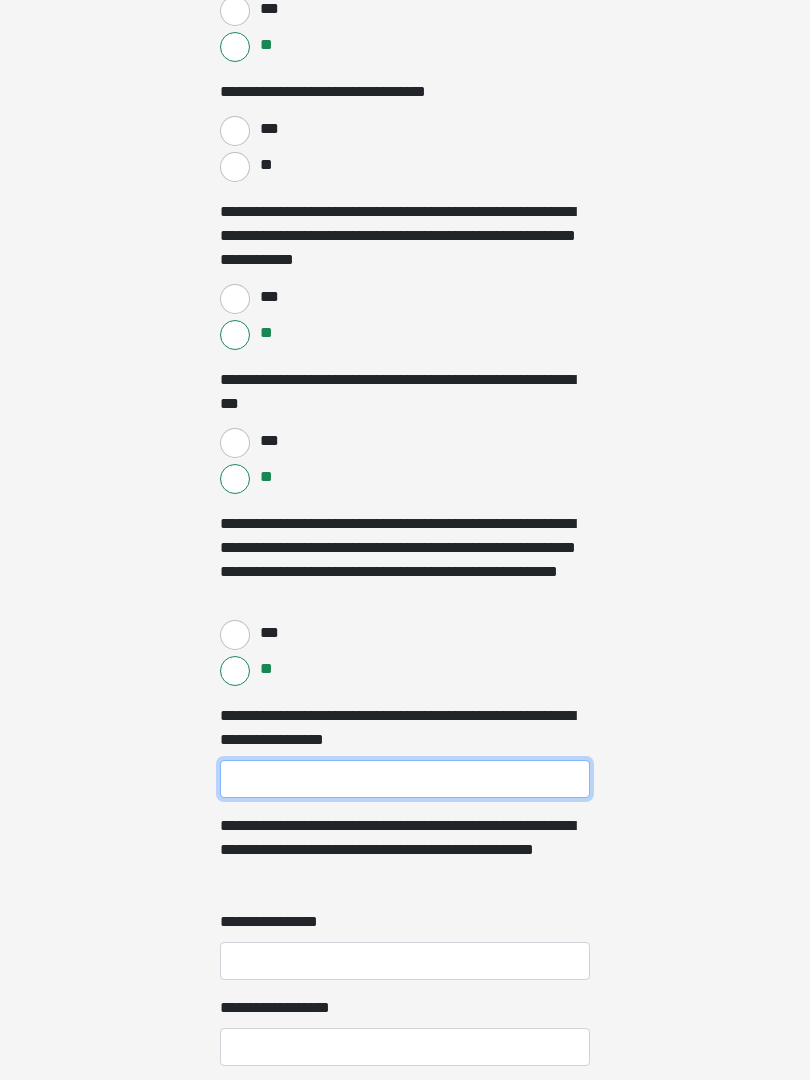 scroll, scrollTop: 2460, scrollLeft: 0, axis: vertical 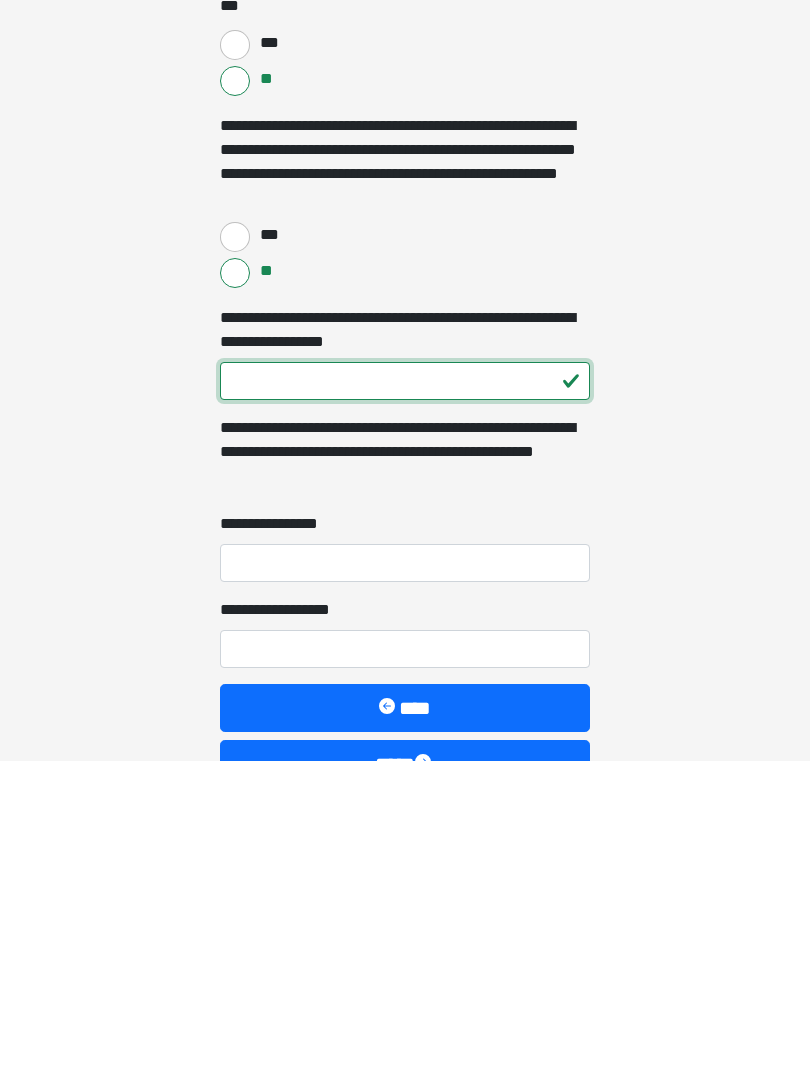 type on "***" 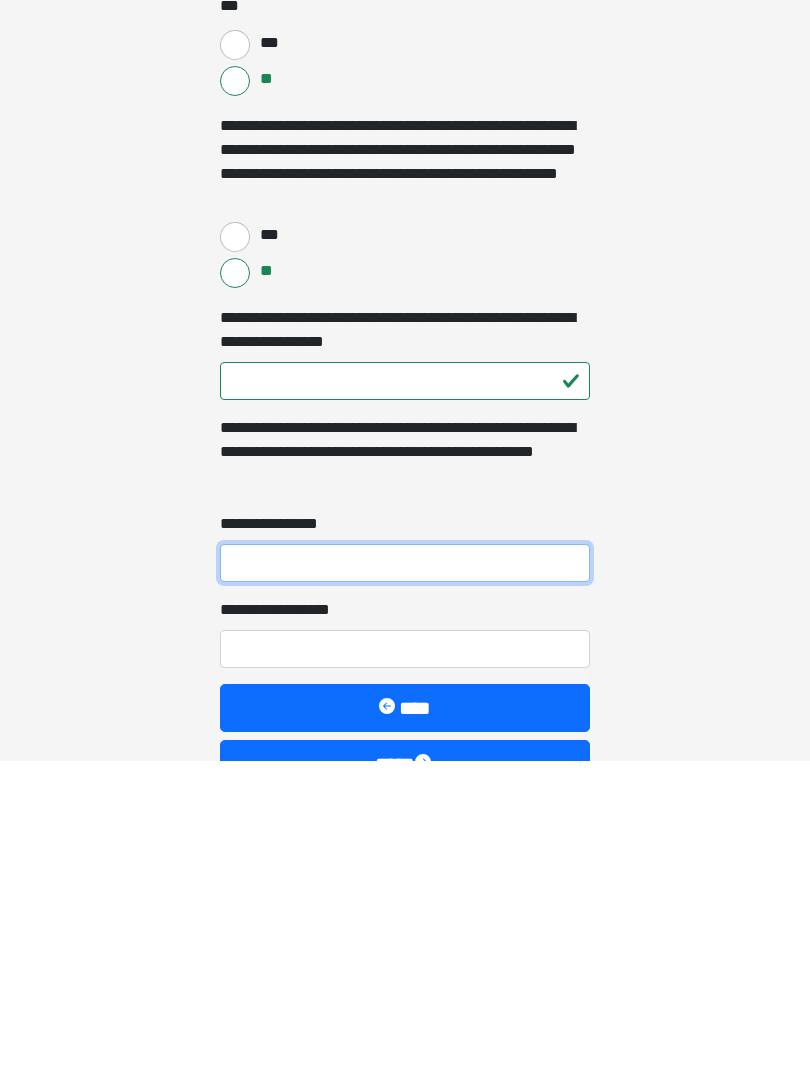 click on "**********" at bounding box center (405, 883) 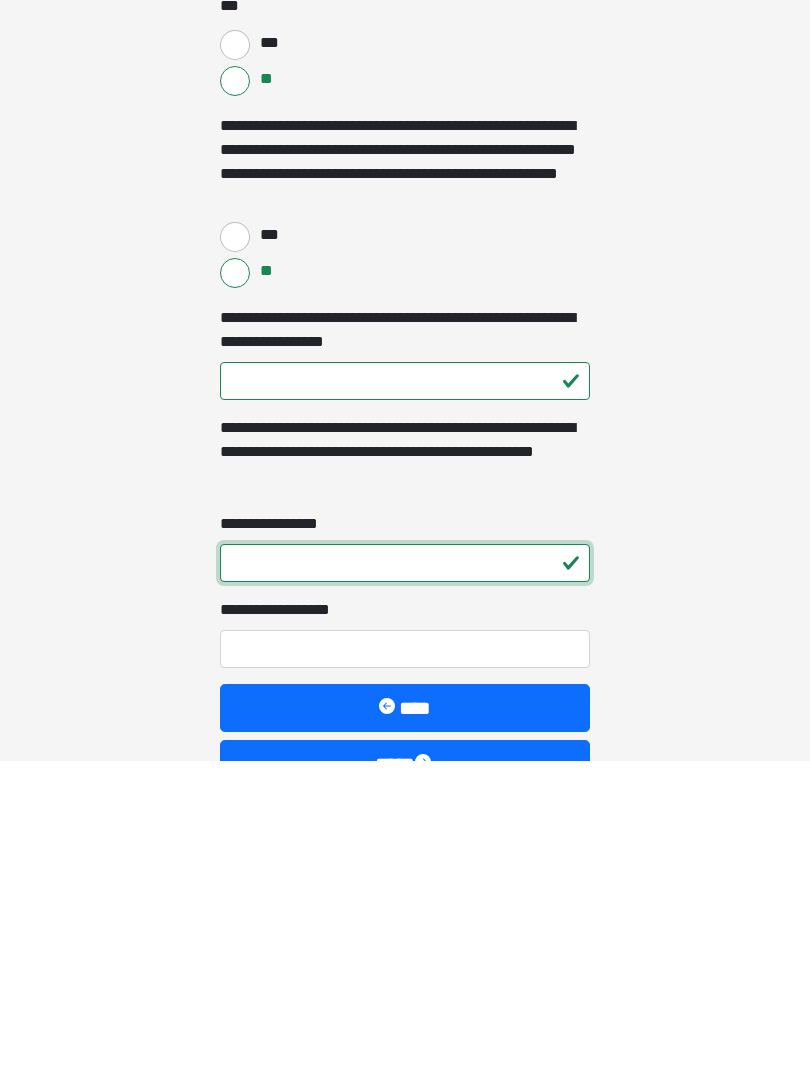 type on "*" 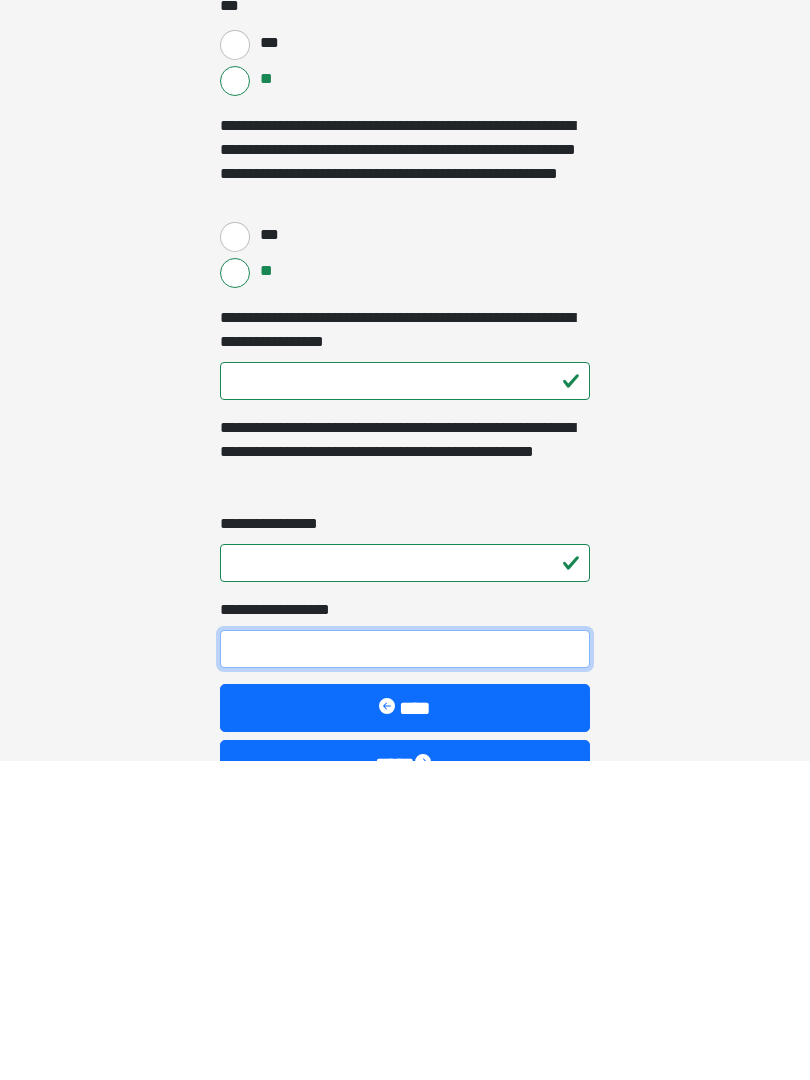 click on "**********" at bounding box center [405, 969] 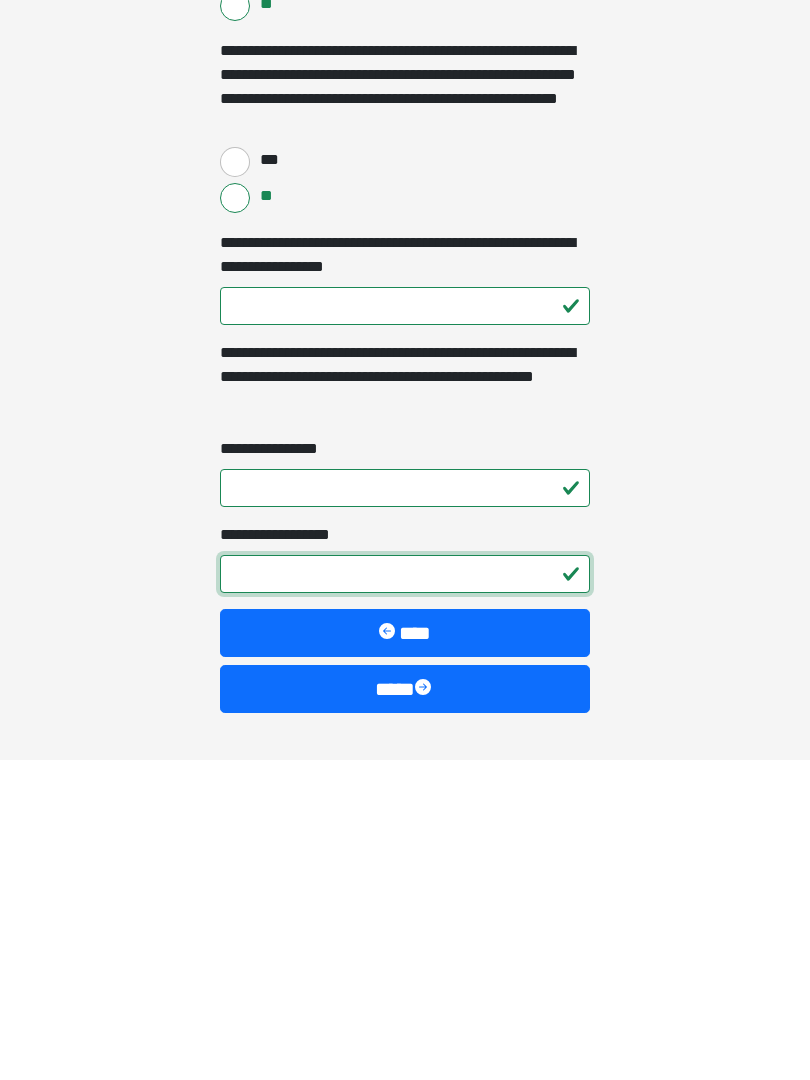 scroll, scrollTop: 2541, scrollLeft: 0, axis: vertical 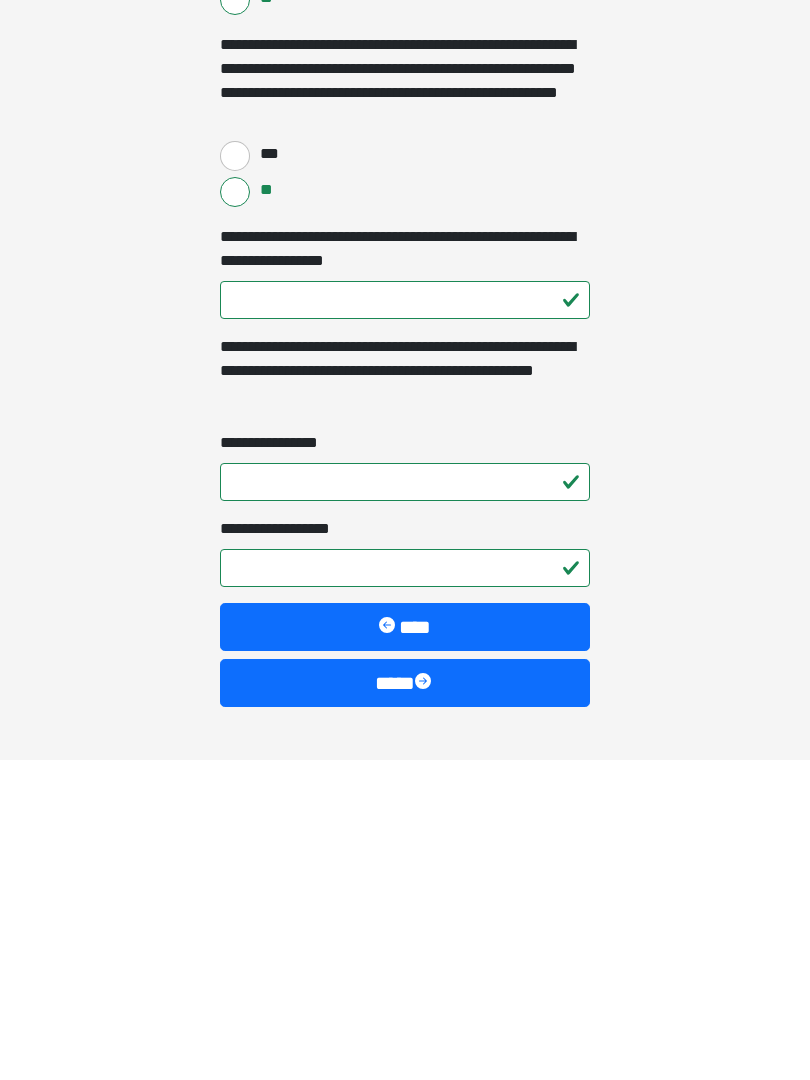 click on "****" at bounding box center (405, 1003) 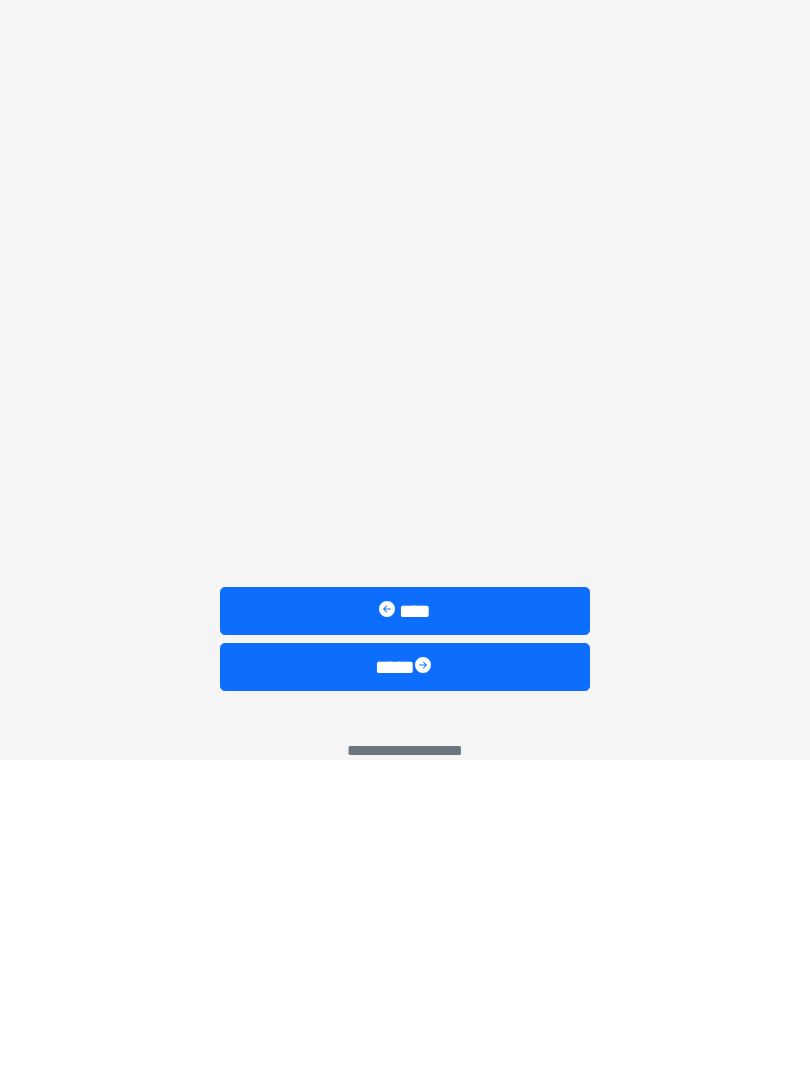 scroll, scrollTop: 0, scrollLeft: 0, axis: both 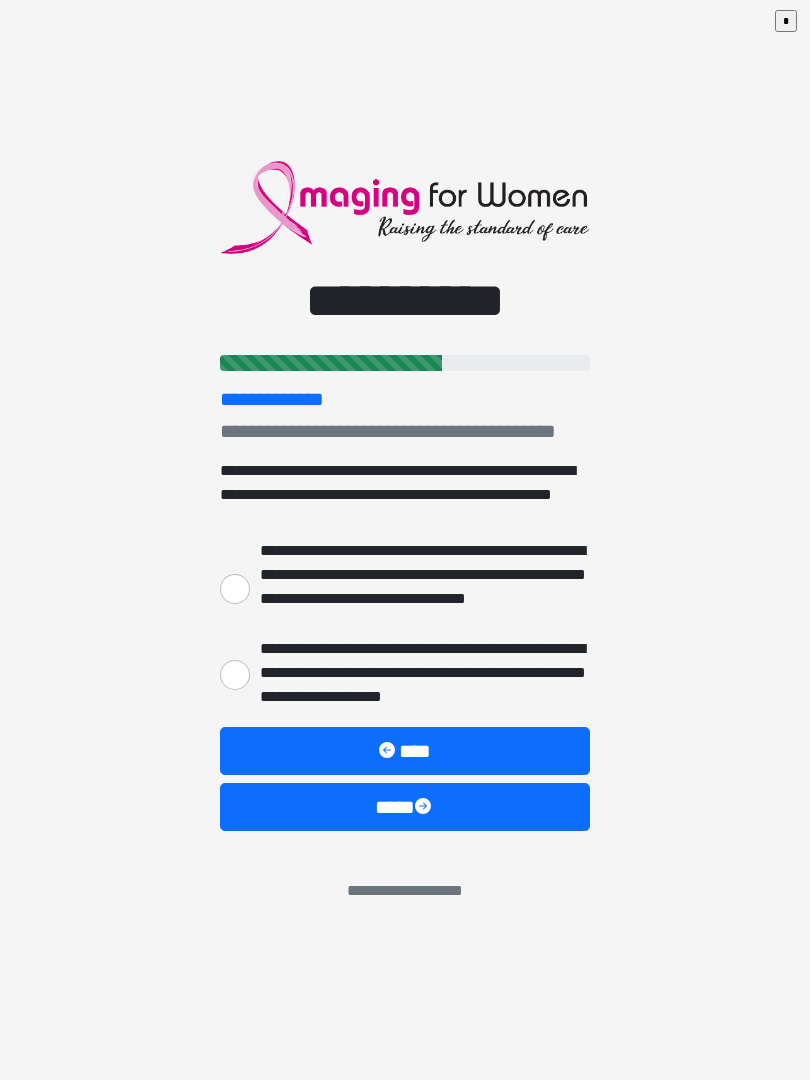 click on "**********" at bounding box center [235, 675] 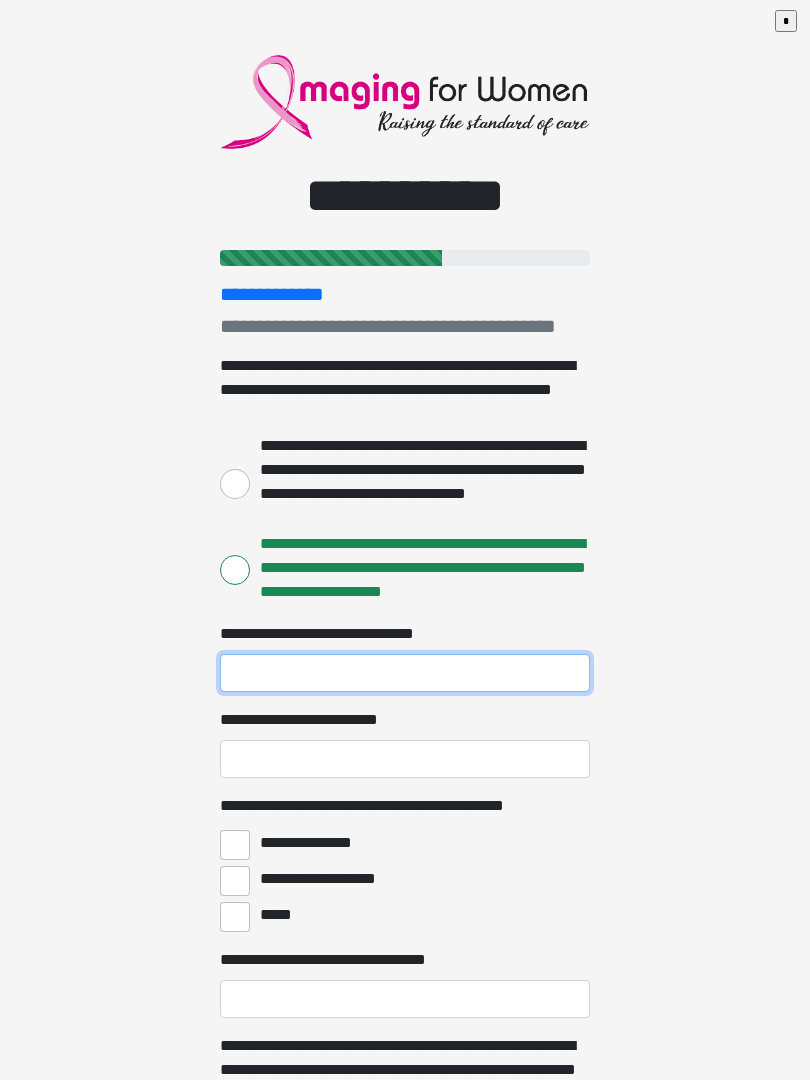 click on "**********" at bounding box center [405, 673] 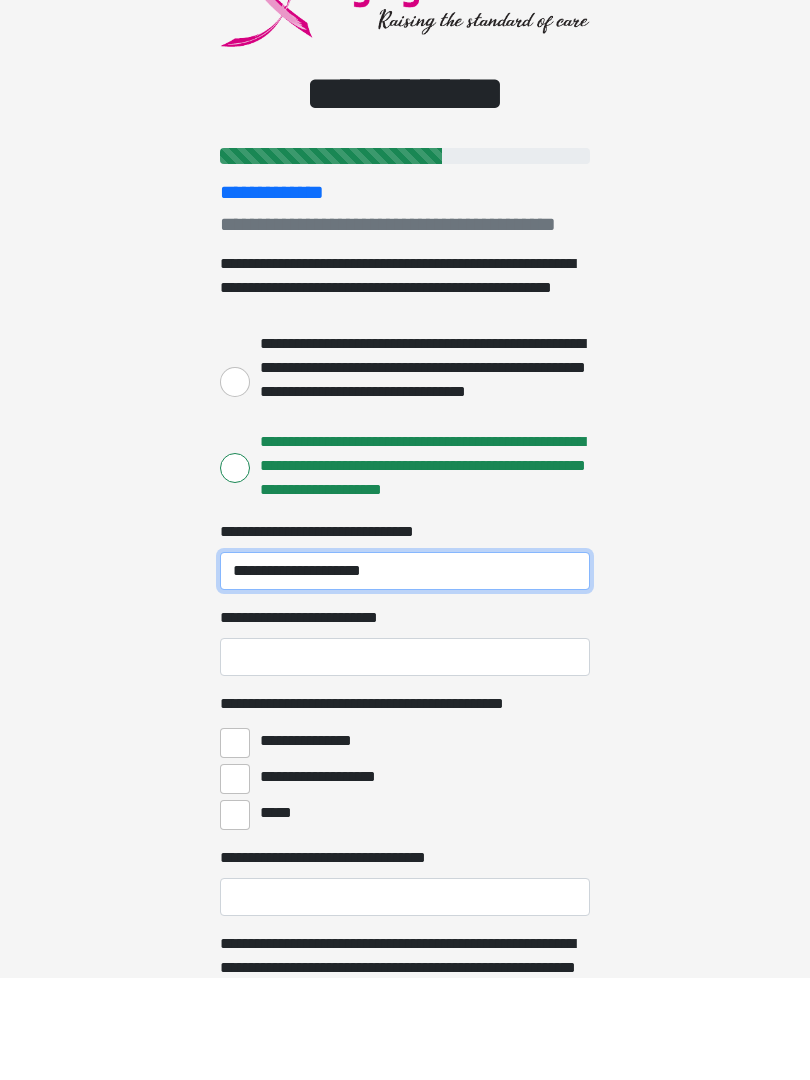 type on "**********" 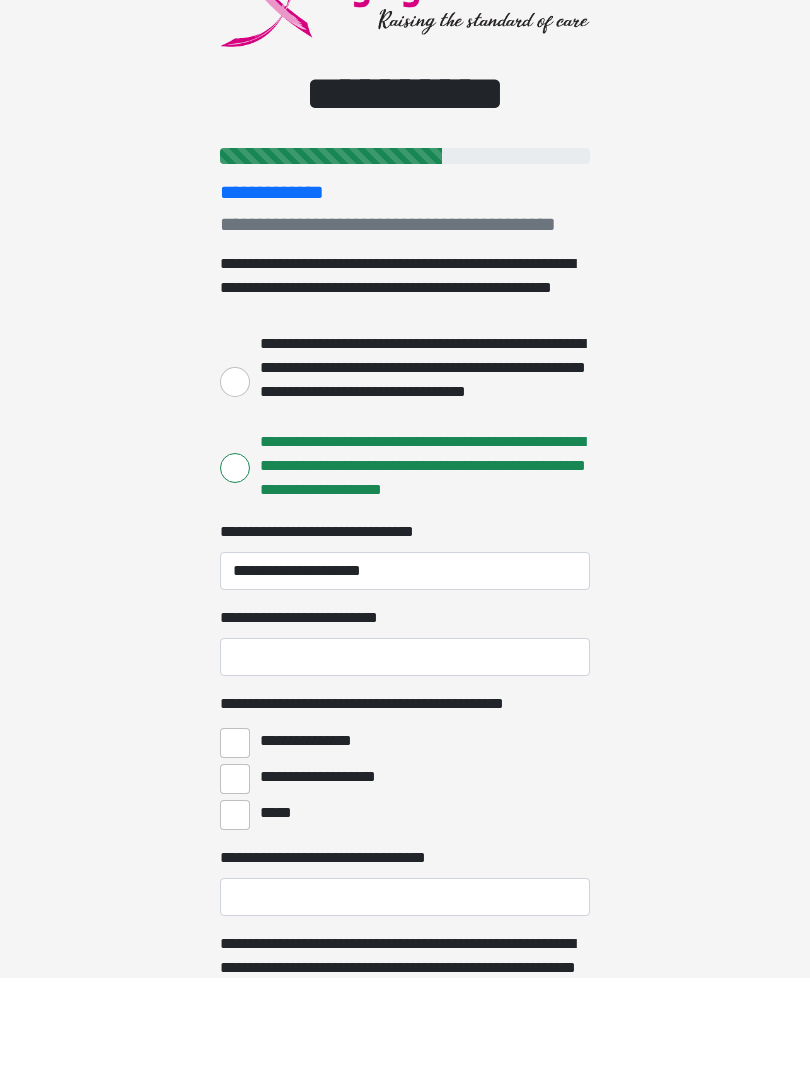 click on "**********" at bounding box center (405, 759) 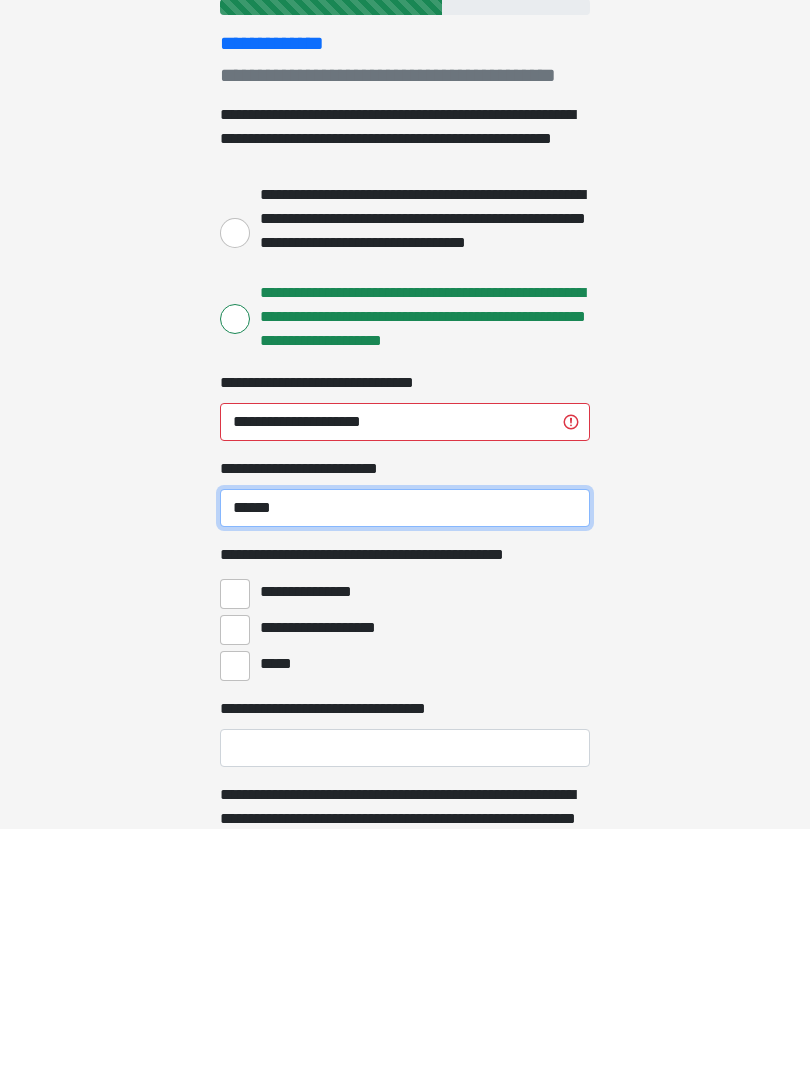 type on "******" 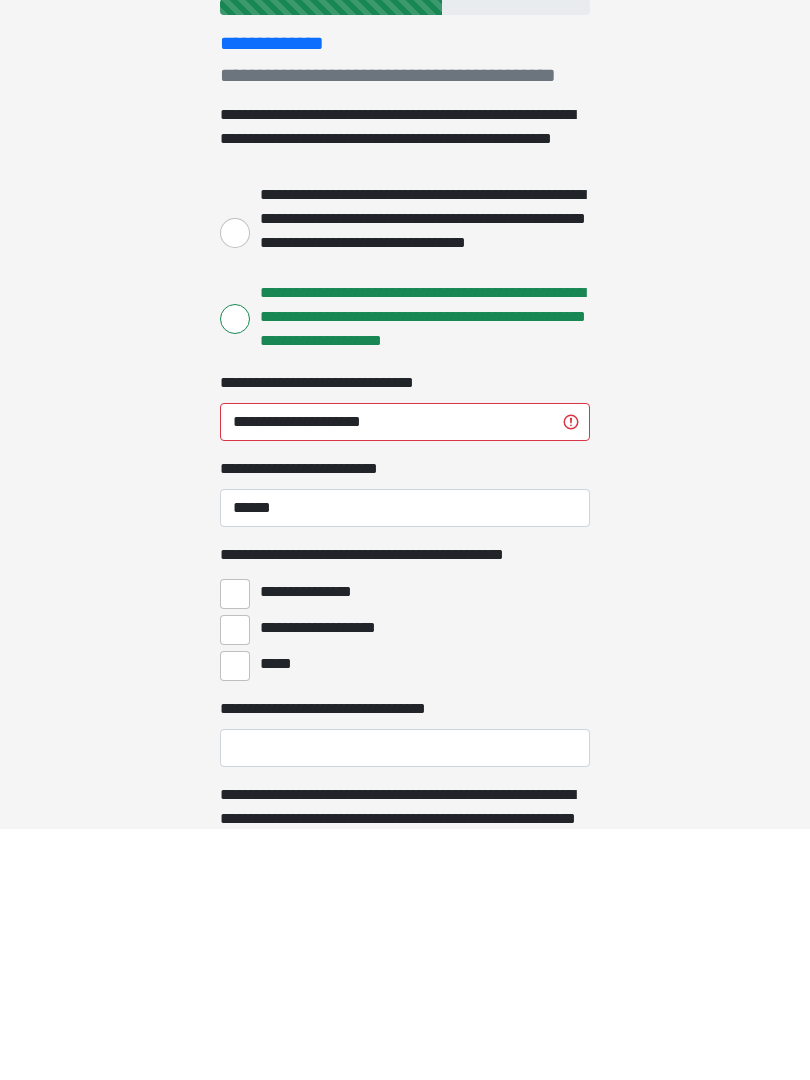 click on "**********" at bounding box center (235, 845) 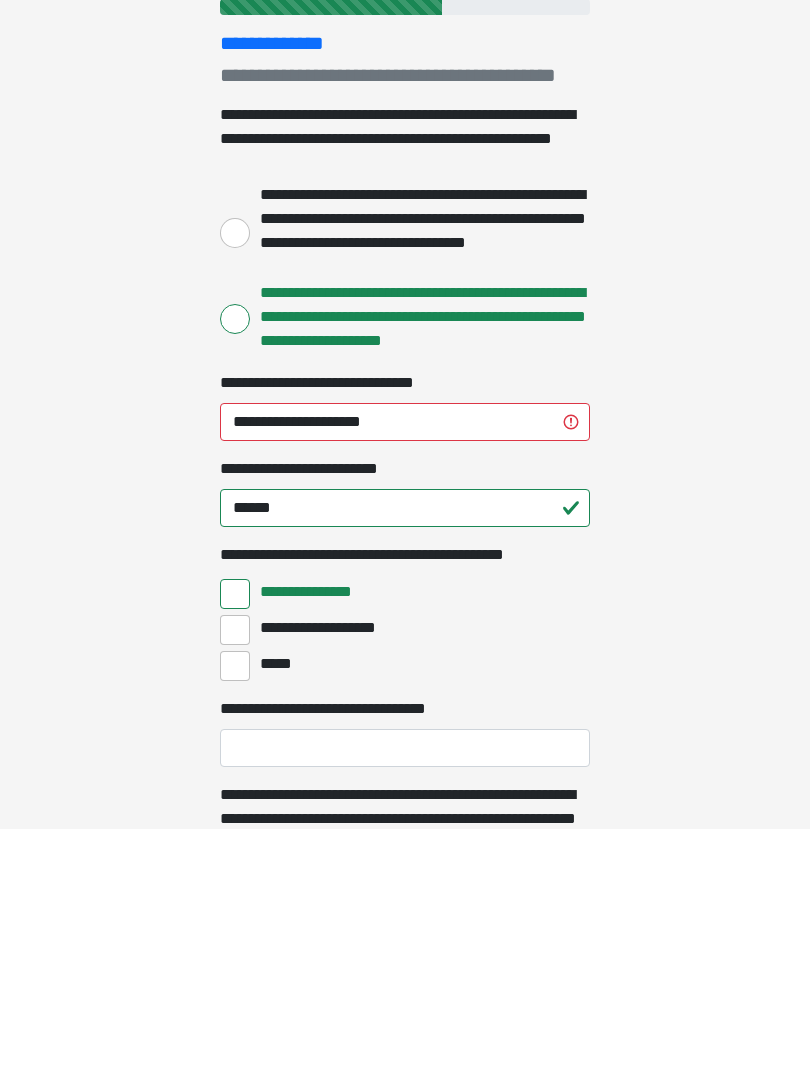scroll, scrollTop: 251, scrollLeft: 0, axis: vertical 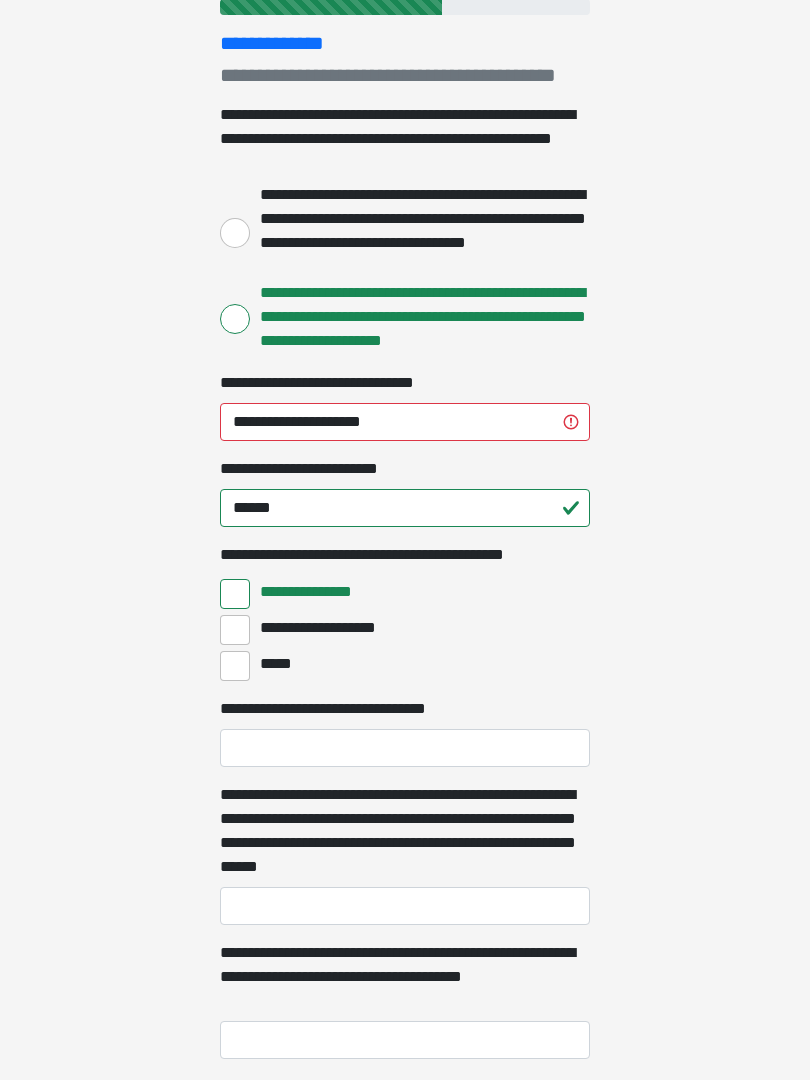 click on "**********" at bounding box center [235, 630] 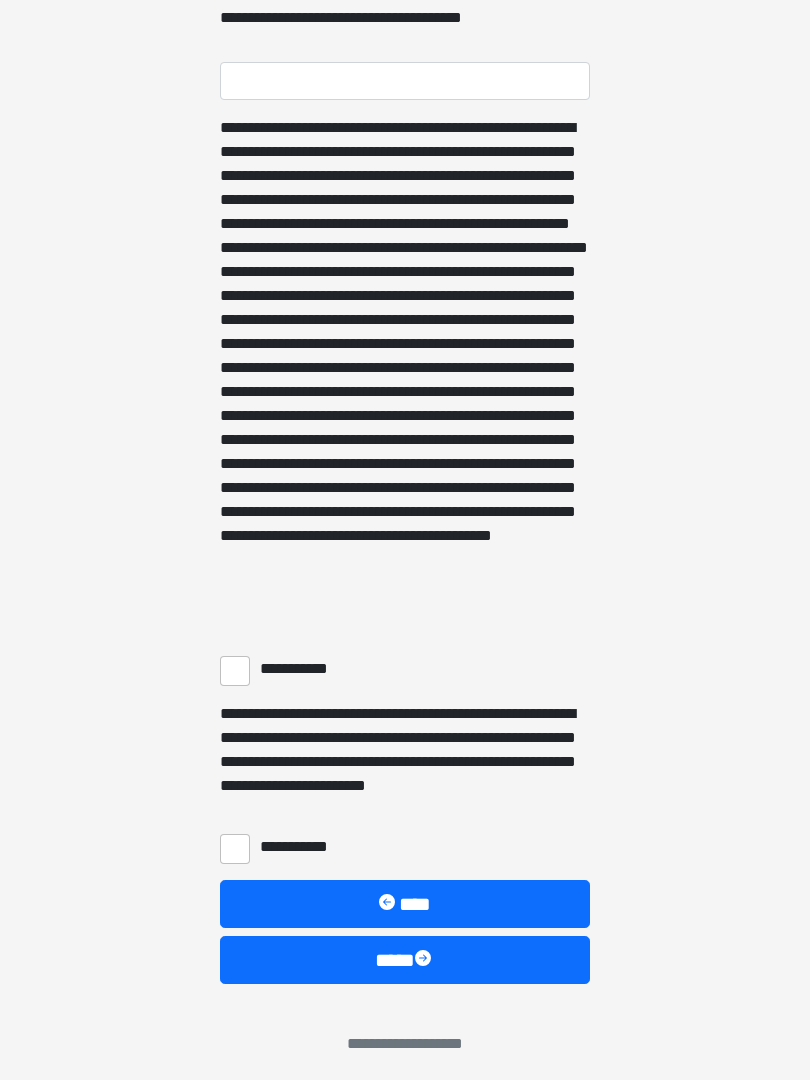 scroll, scrollTop: 1217, scrollLeft: 0, axis: vertical 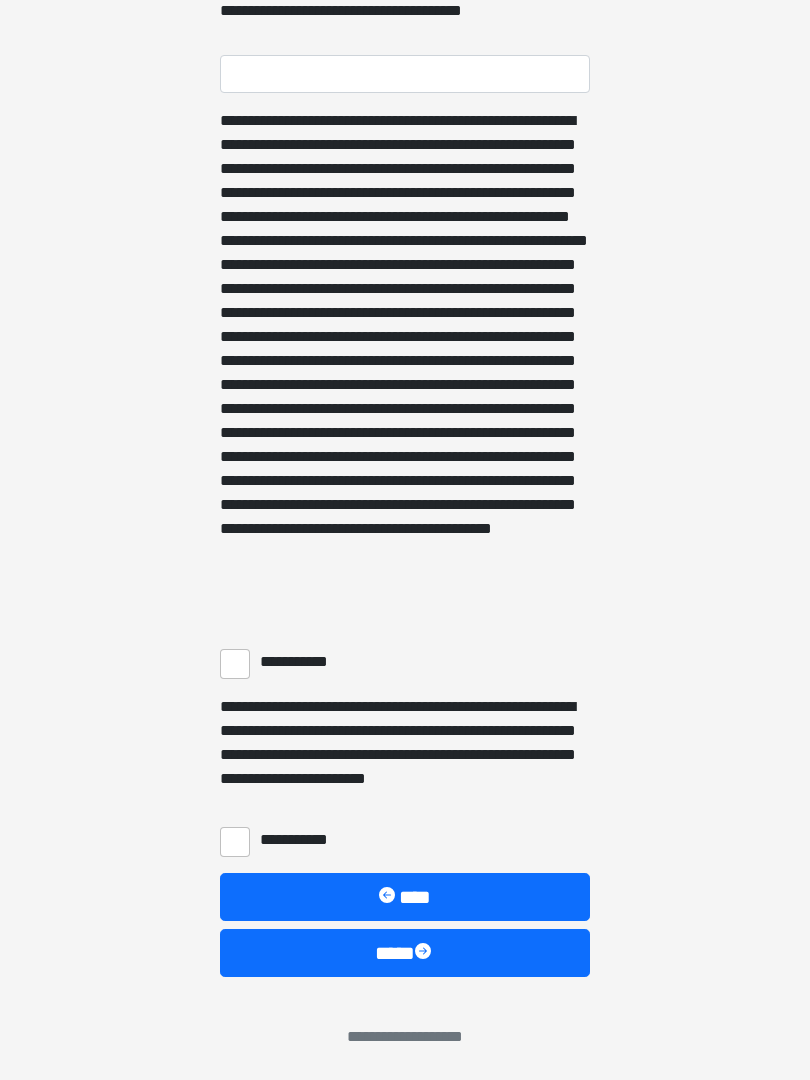 click on "**********" at bounding box center [235, 842] 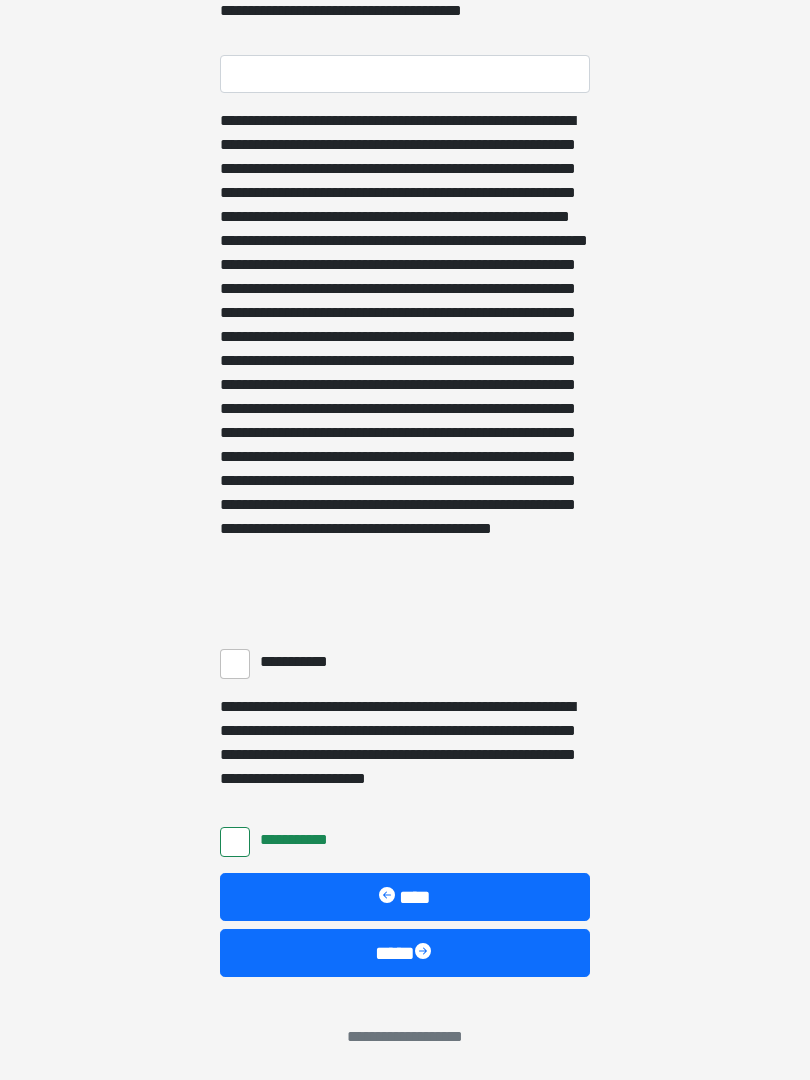 click on "**********" at bounding box center [235, 664] 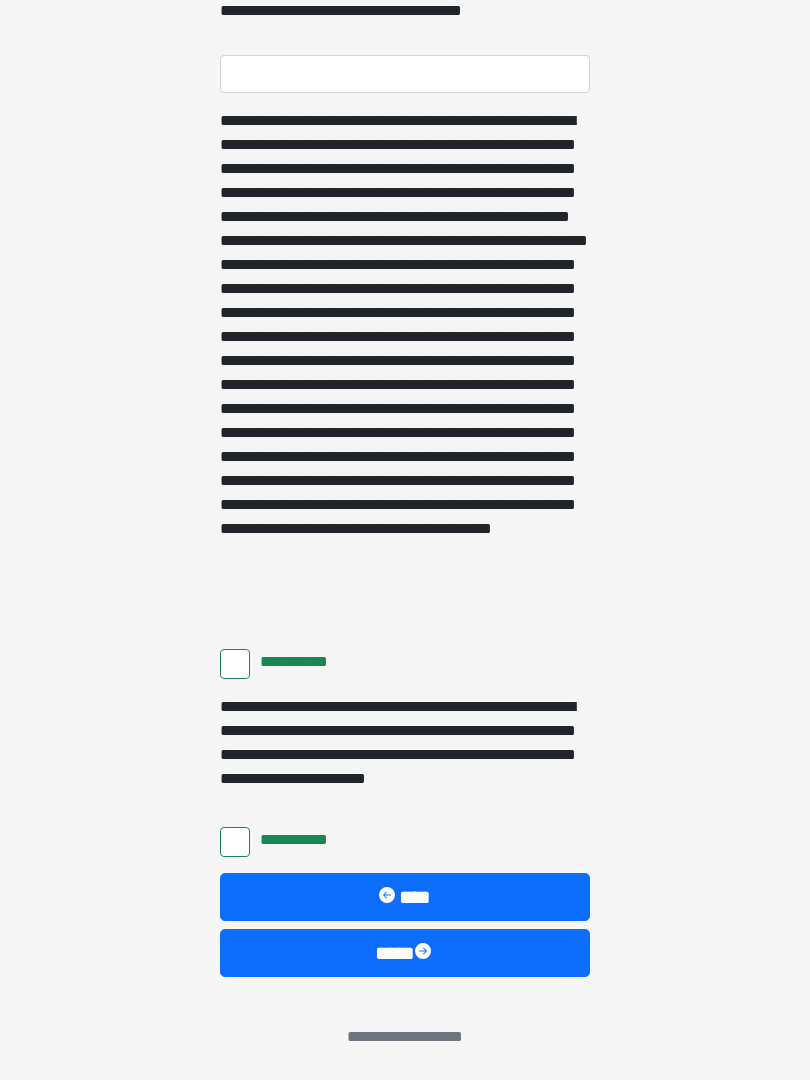 click on "****" at bounding box center (405, 953) 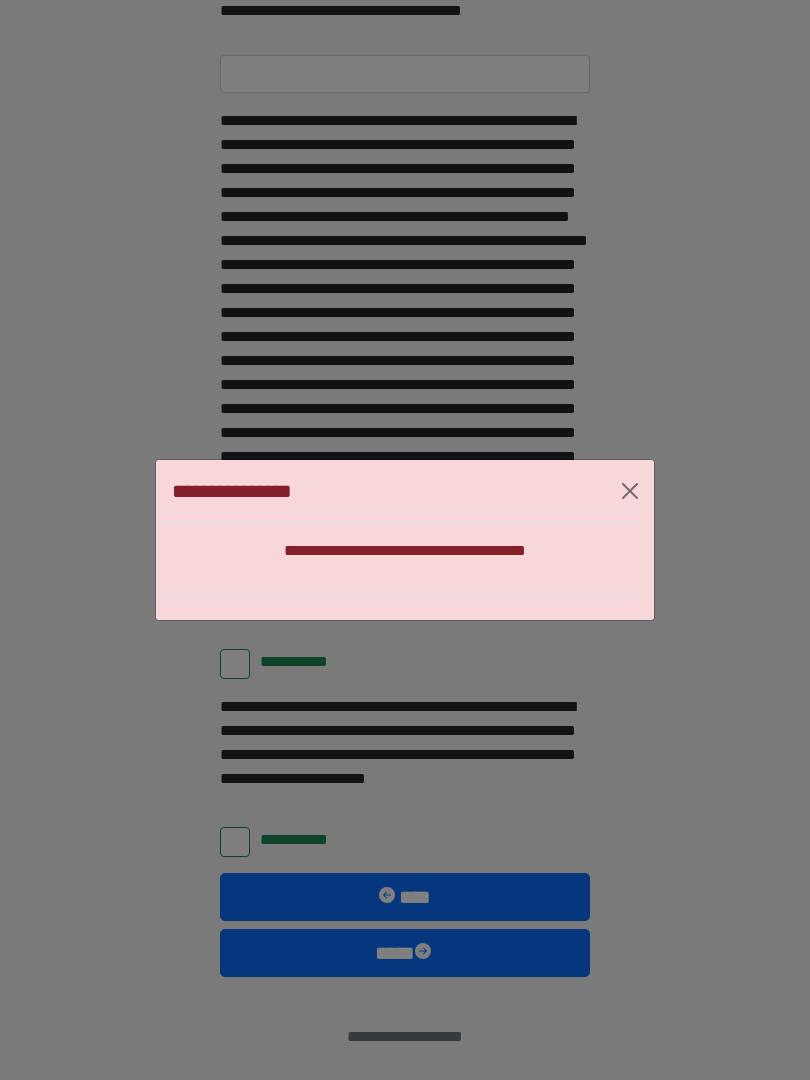 click at bounding box center (630, 491) 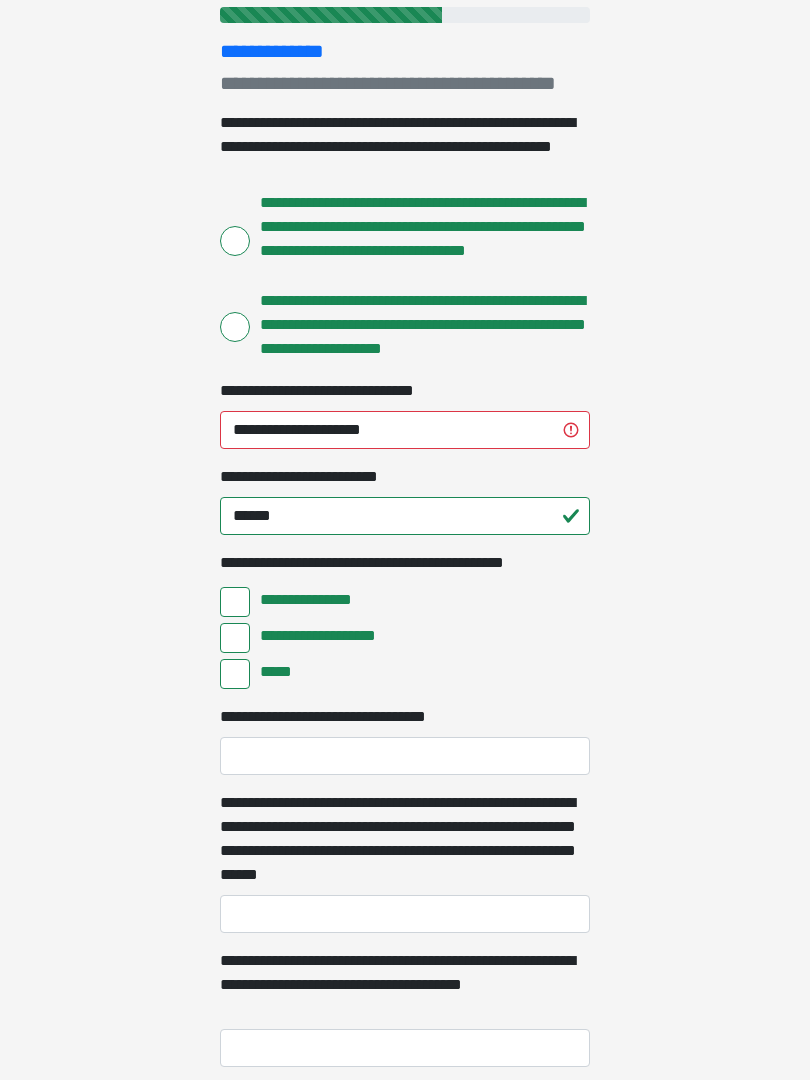 scroll, scrollTop: 242, scrollLeft: 0, axis: vertical 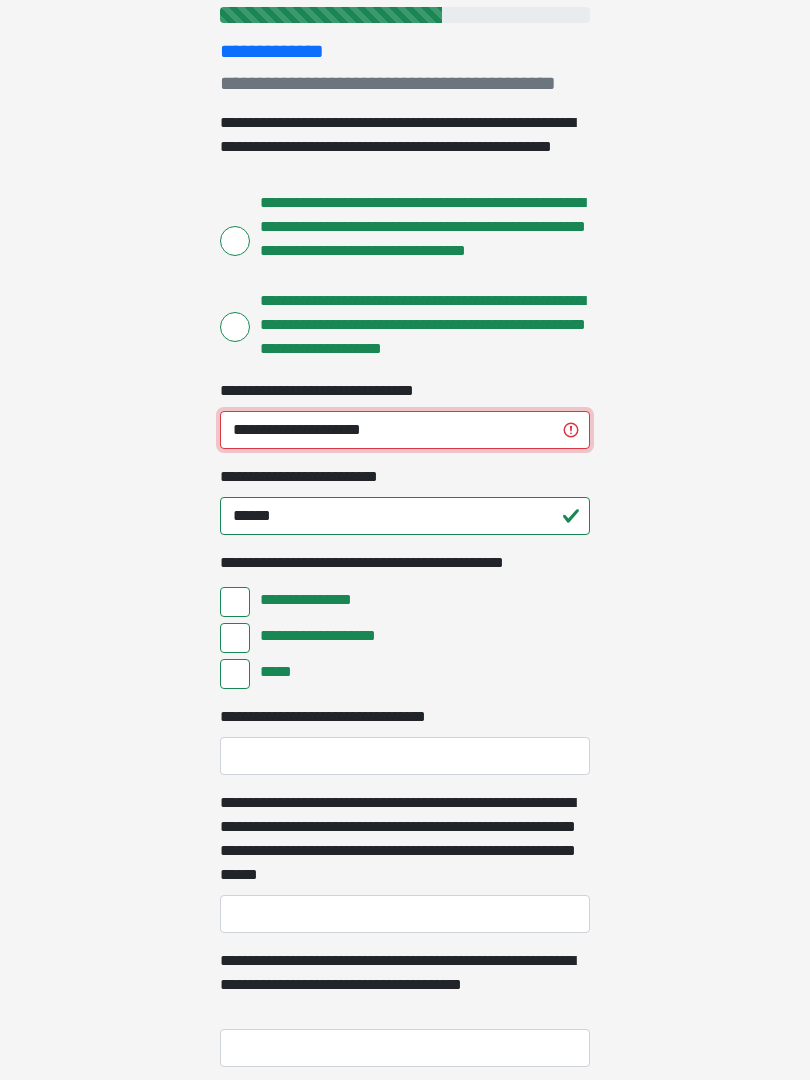 click on "**********" at bounding box center [405, 431] 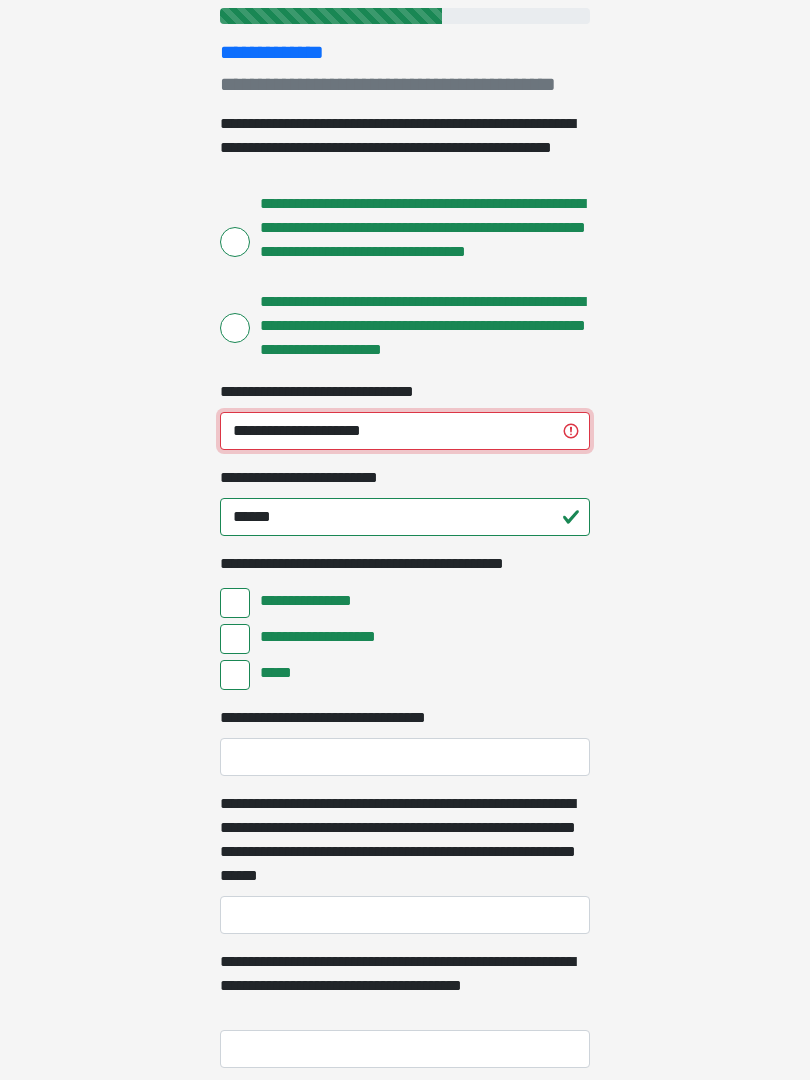 click on "**********" at bounding box center (405, 431) 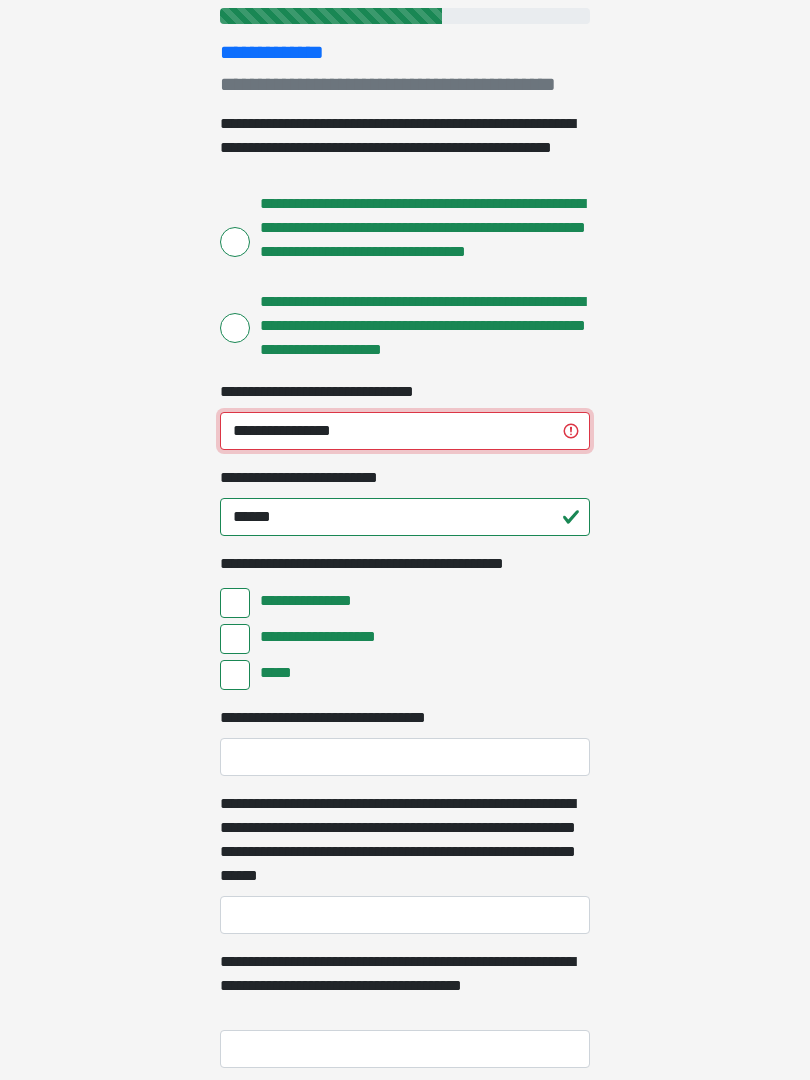 type on "**********" 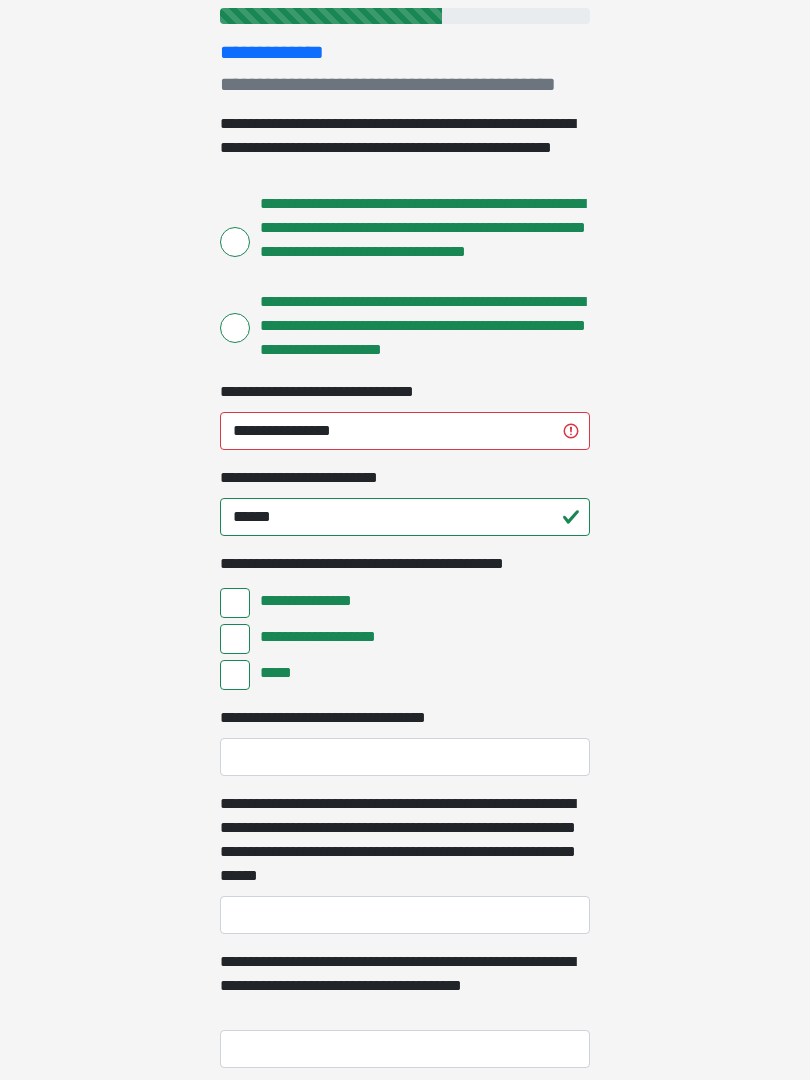 click on "**********" at bounding box center (405, 298) 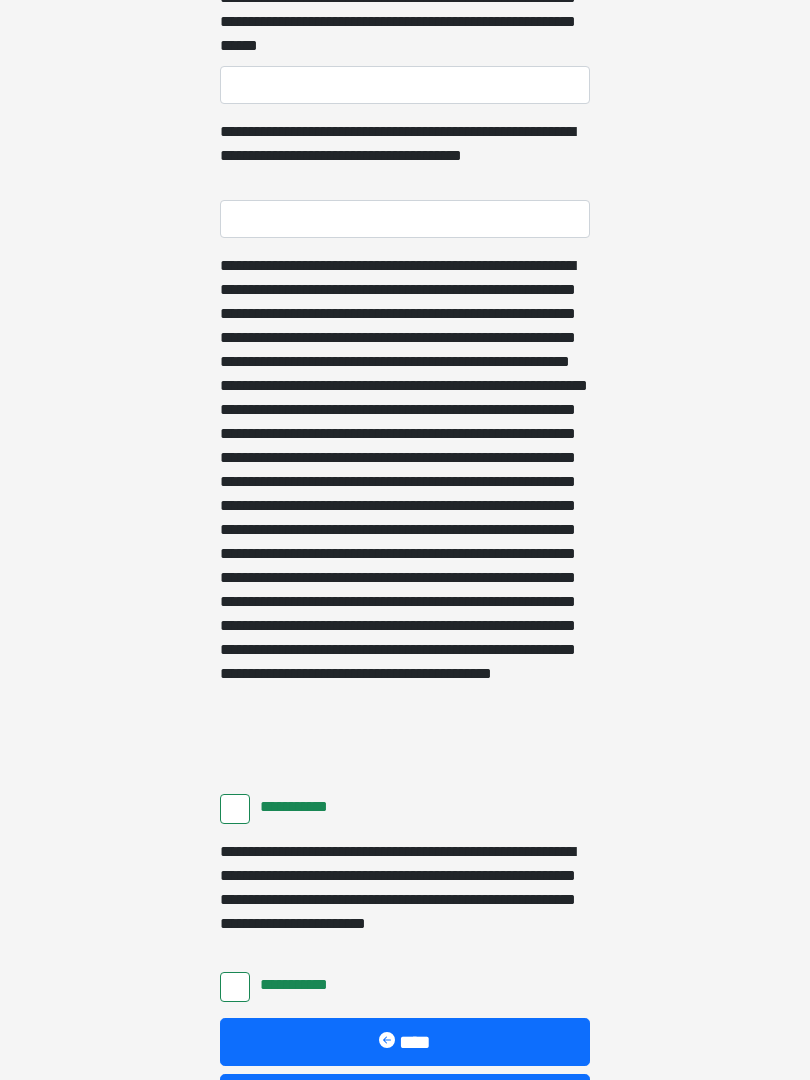 scroll, scrollTop: 1217, scrollLeft: 0, axis: vertical 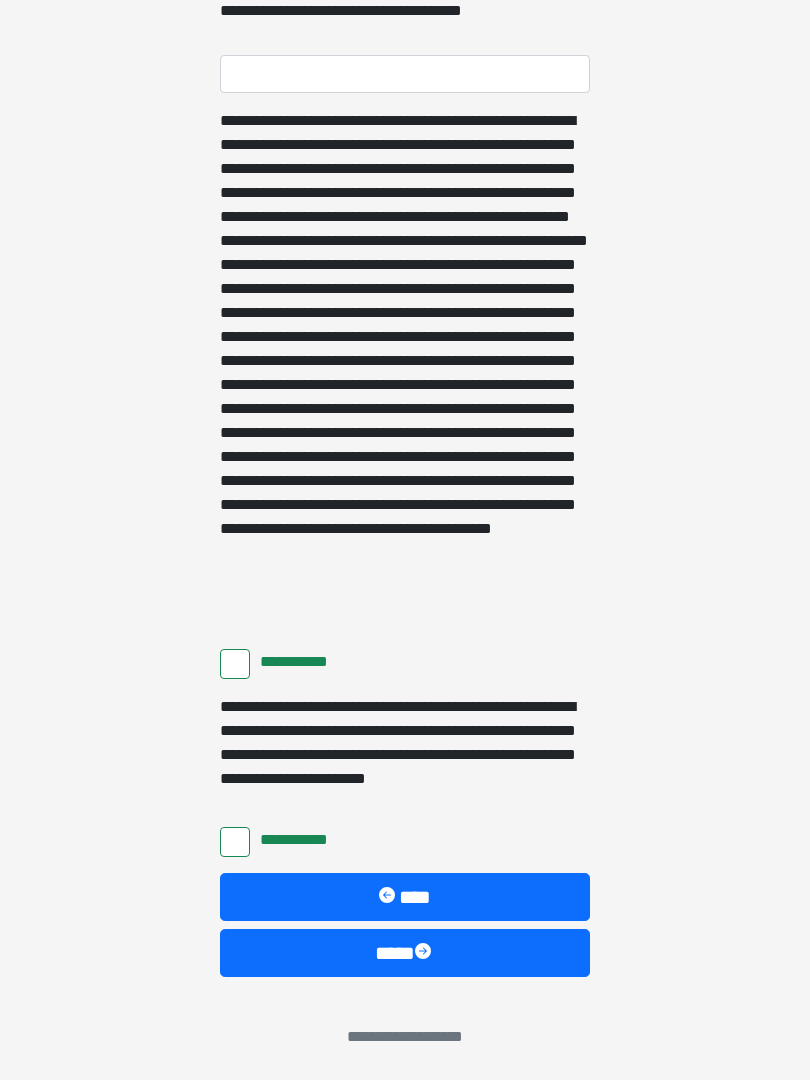 click on "****" at bounding box center [405, 953] 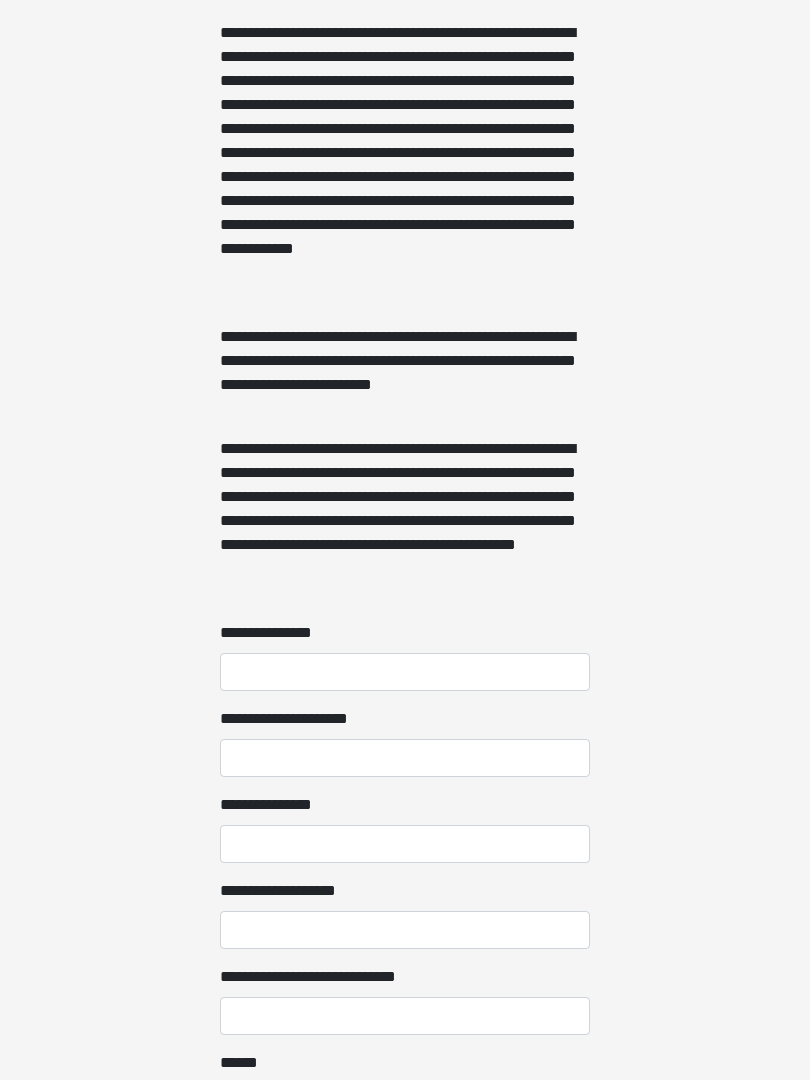 scroll, scrollTop: 1118, scrollLeft: 0, axis: vertical 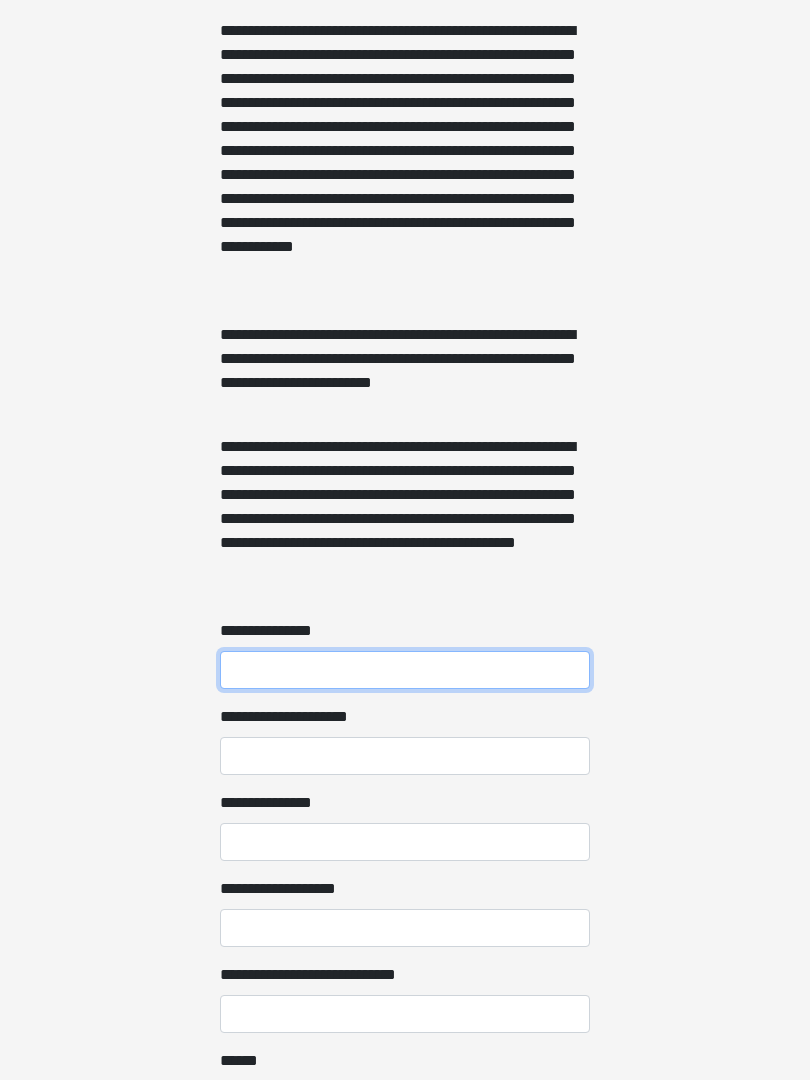 click on "**********" at bounding box center [405, 671] 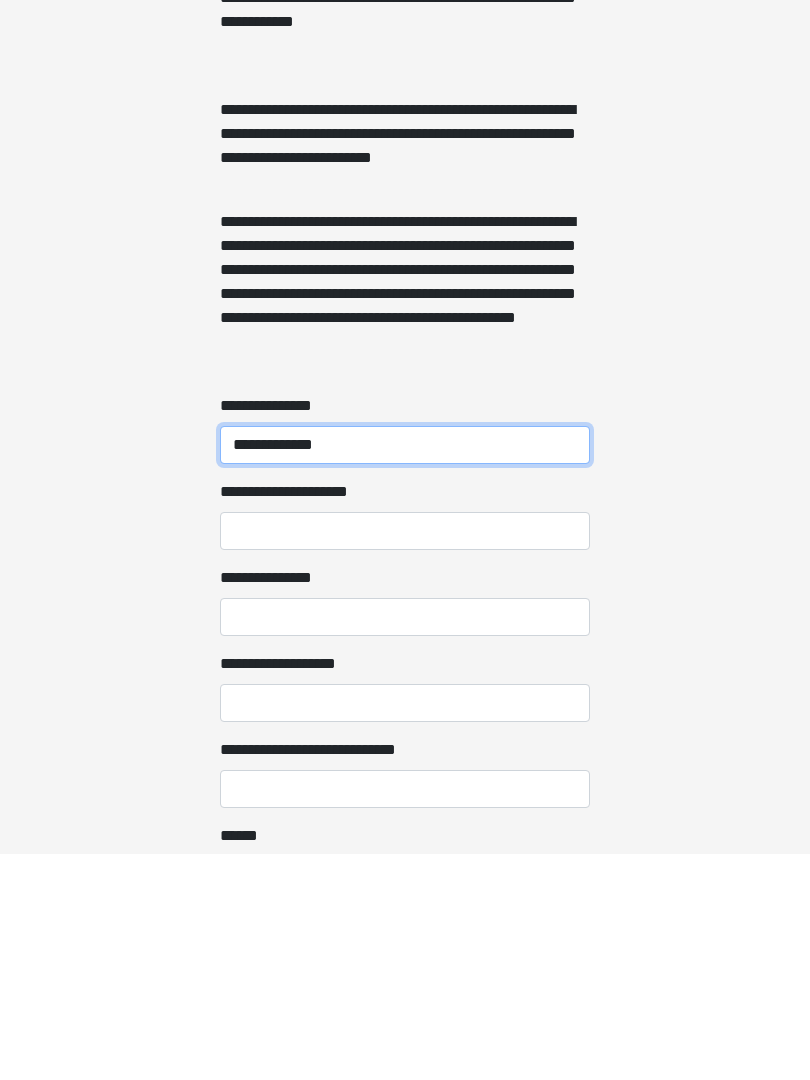type on "**********" 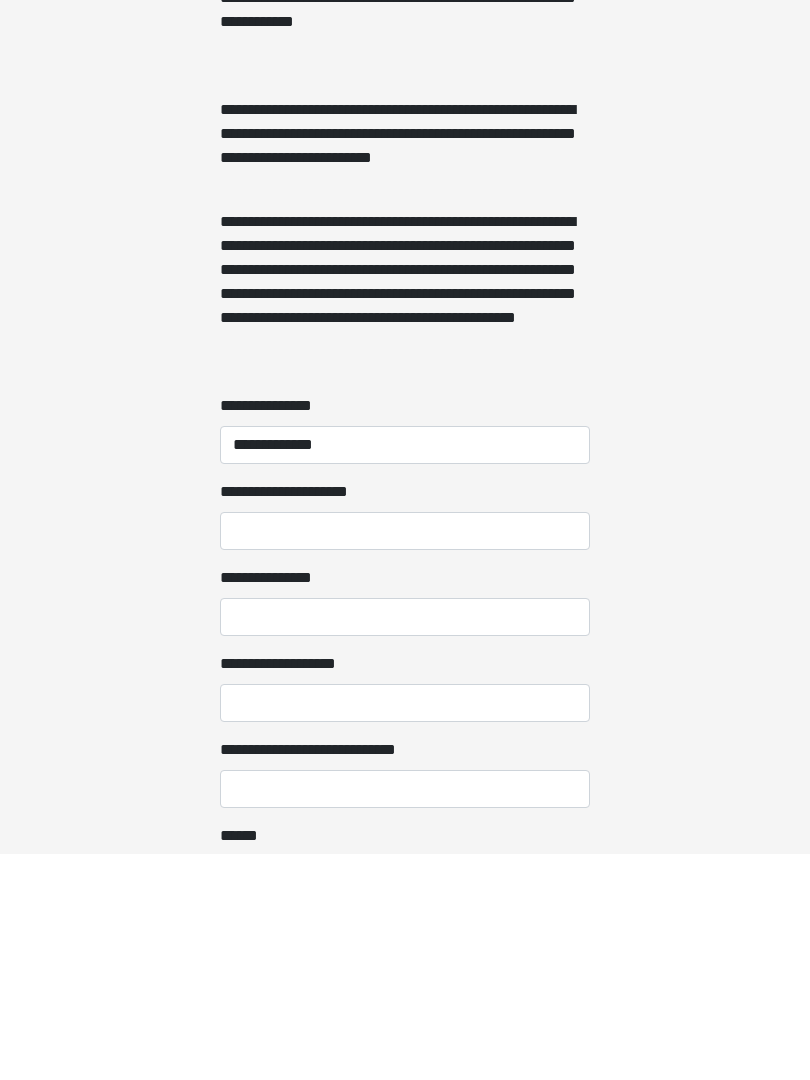 click on "**********" at bounding box center [405, 843] 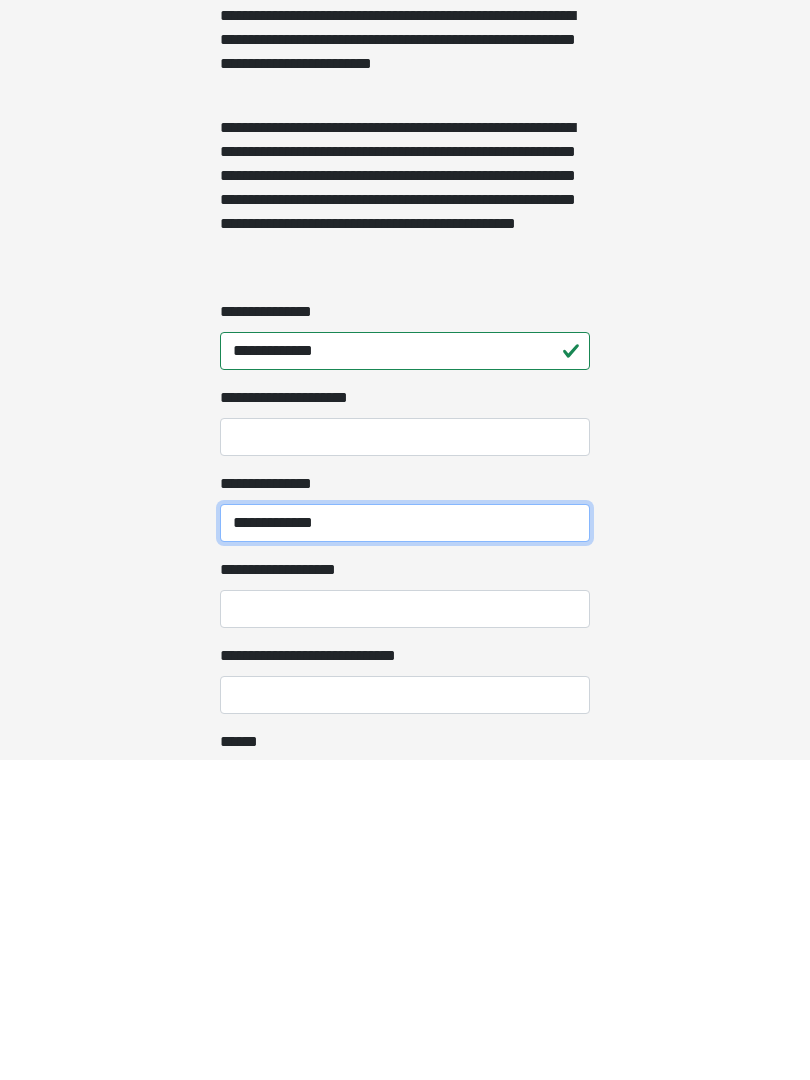 type on "**********" 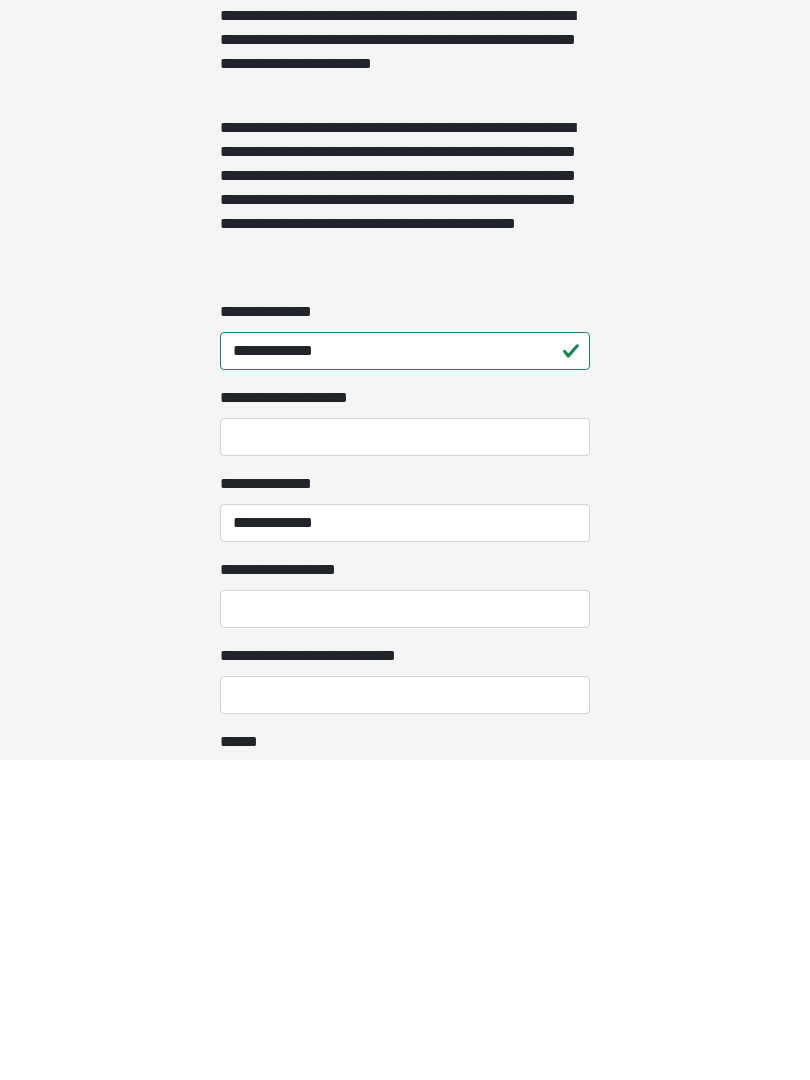 click on "**********" at bounding box center [405, 929] 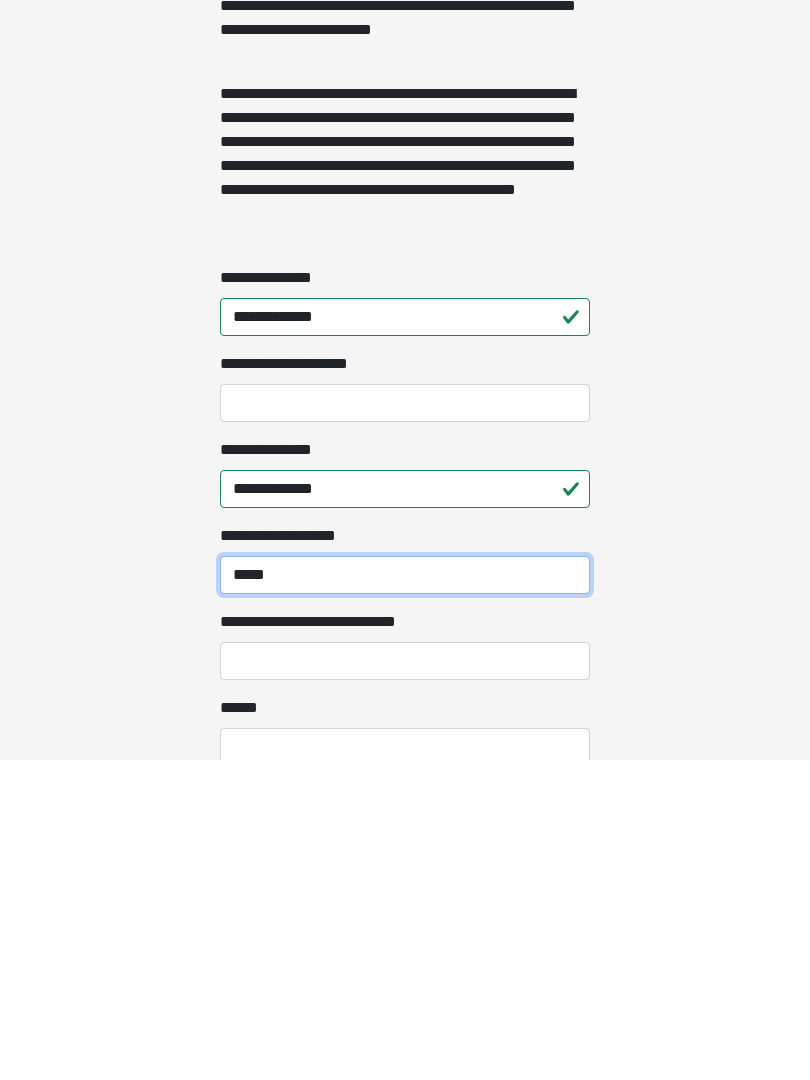 scroll, scrollTop: 1235, scrollLeft: 0, axis: vertical 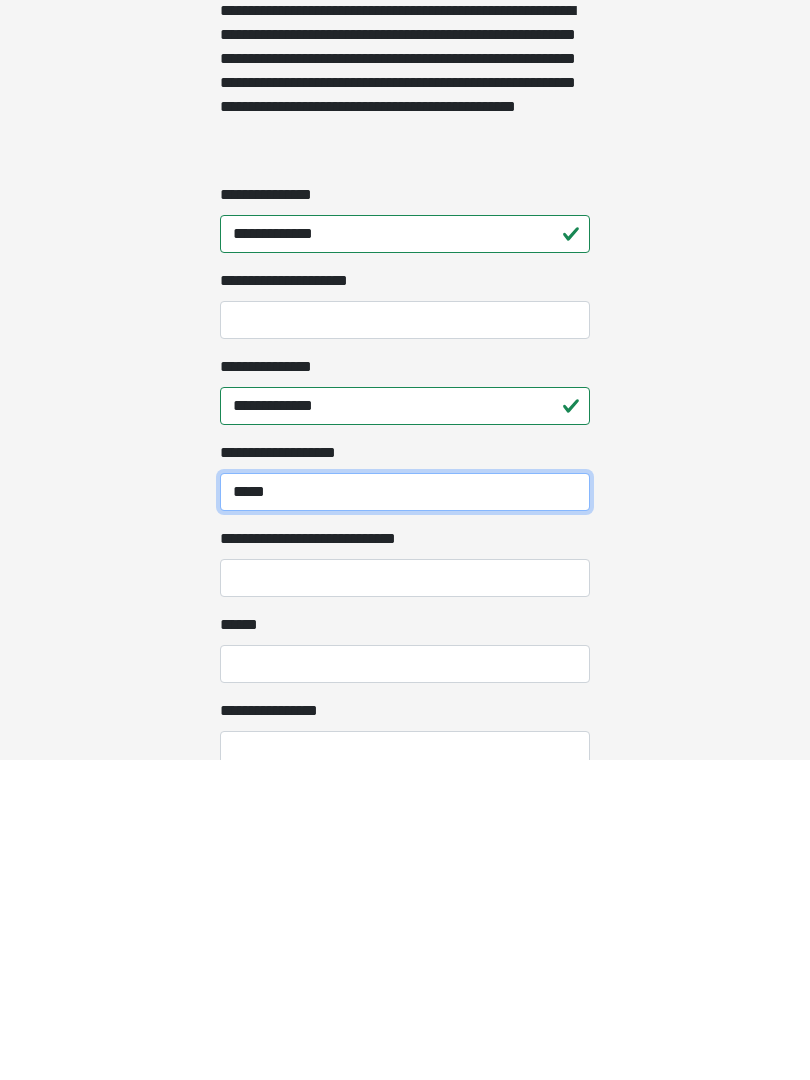 type on "*****" 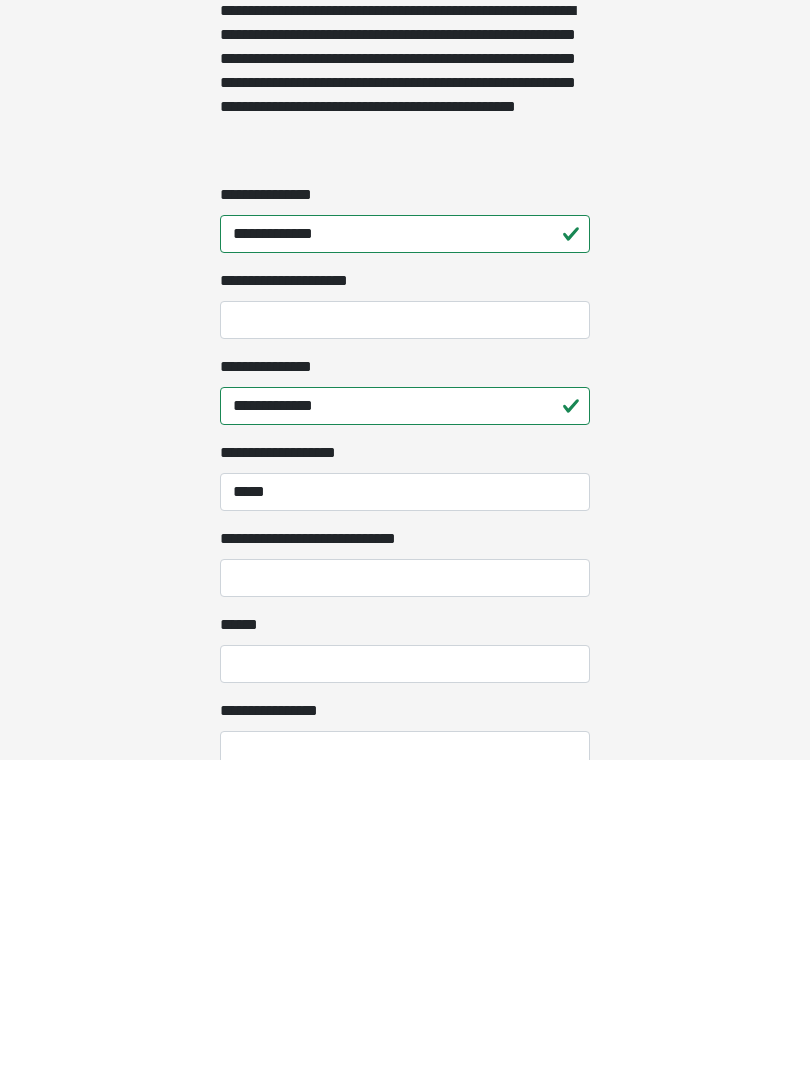 click on "**********" at bounding box center [405, 898] 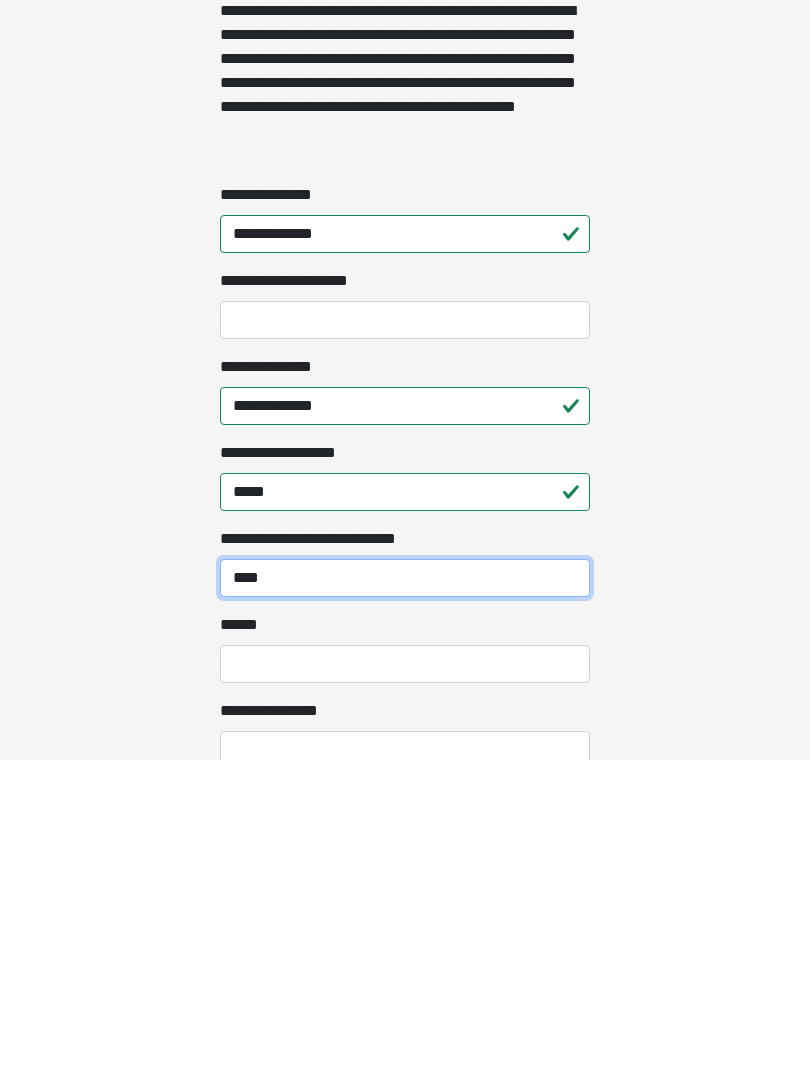type on "****" 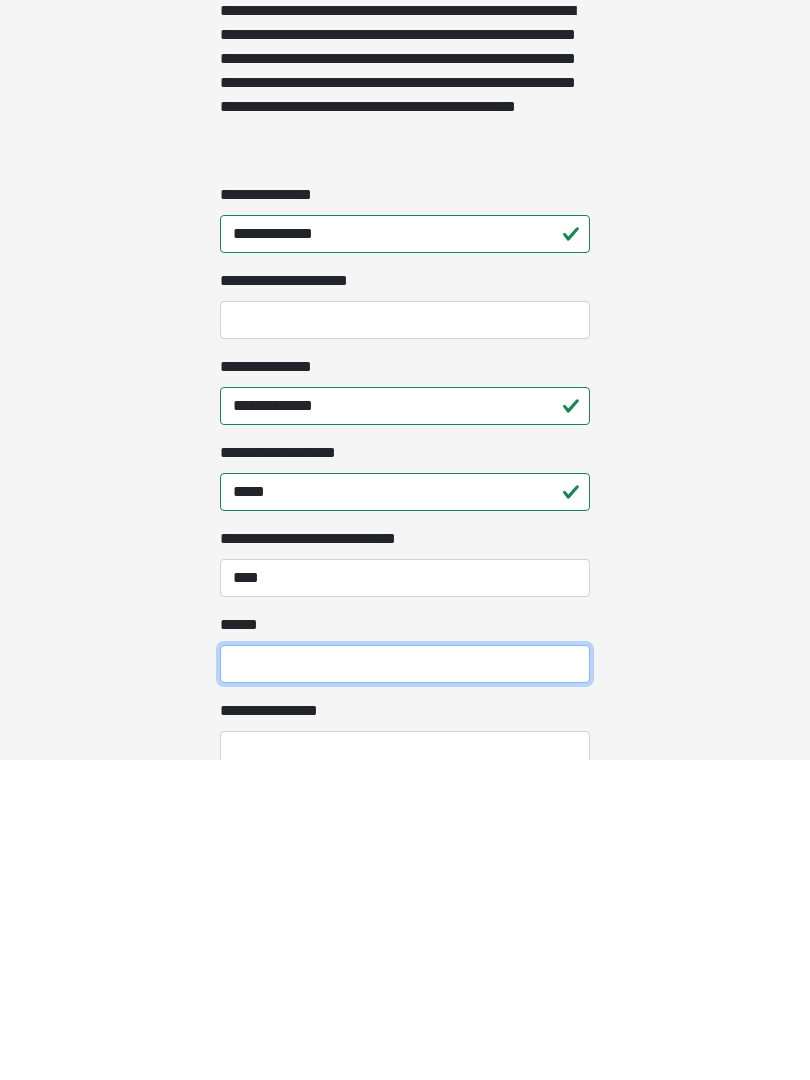 click on "**** *" at bounding box center (405, 984) 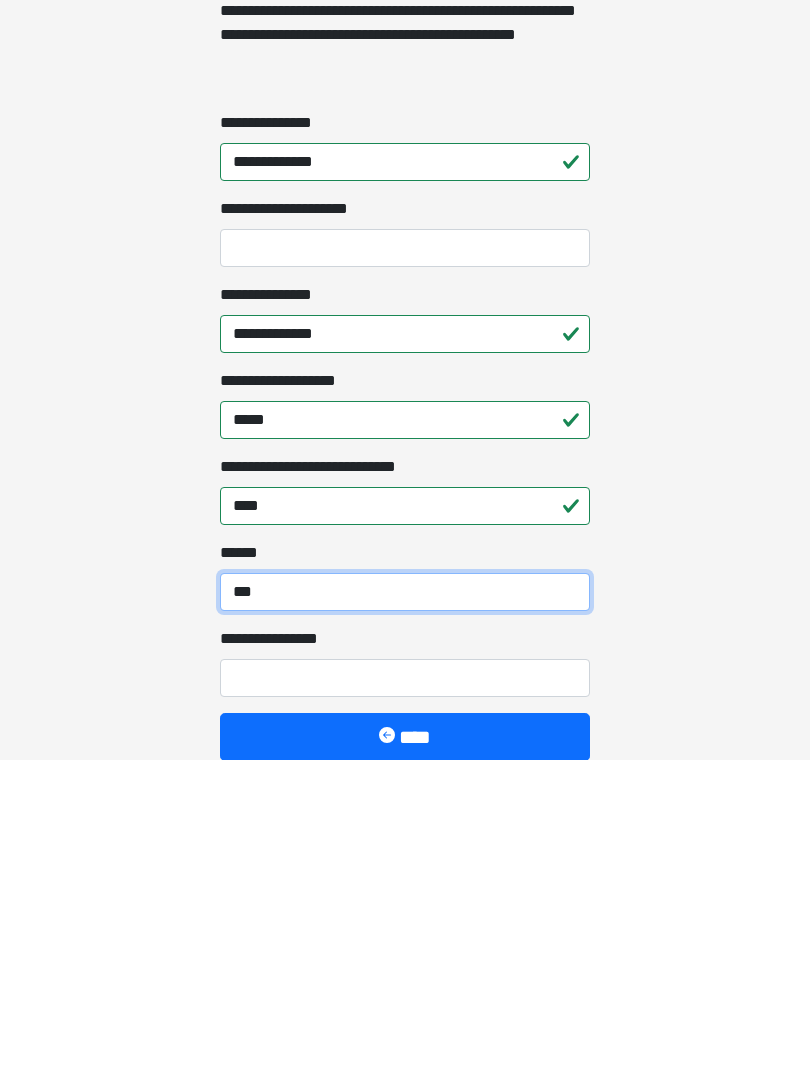 scroll, scrollTop: 1323, scrollLeft: 0, axis: vertical 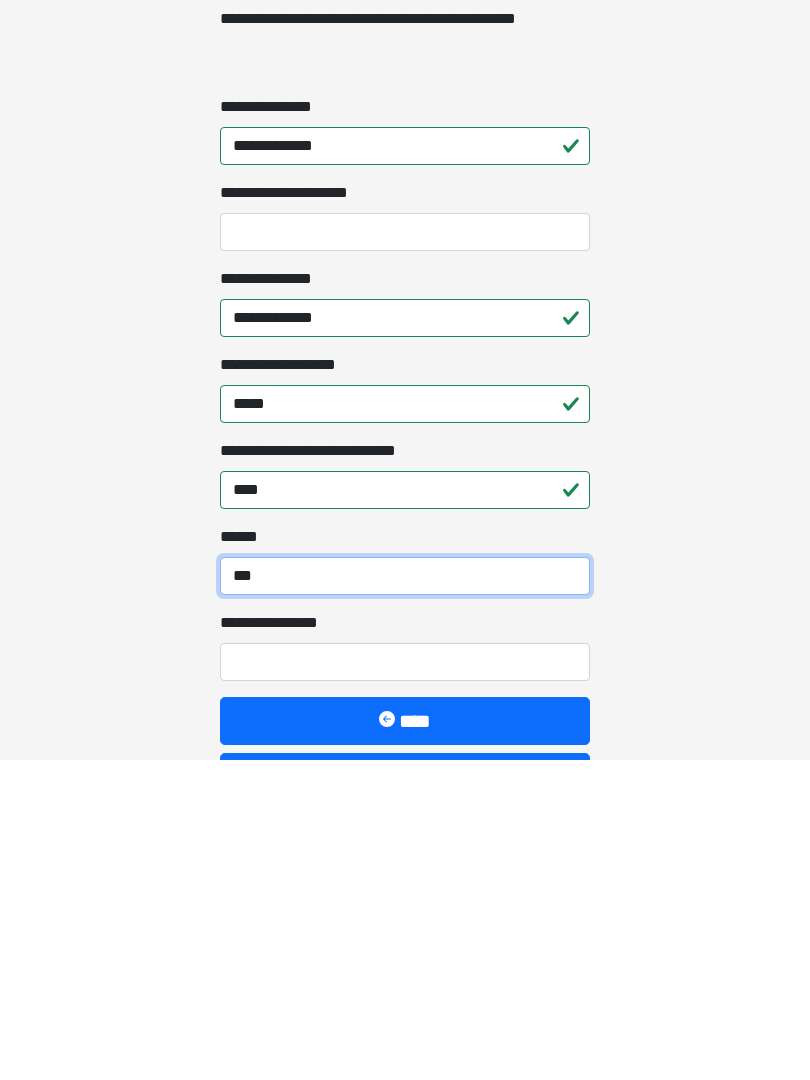 type on "***" 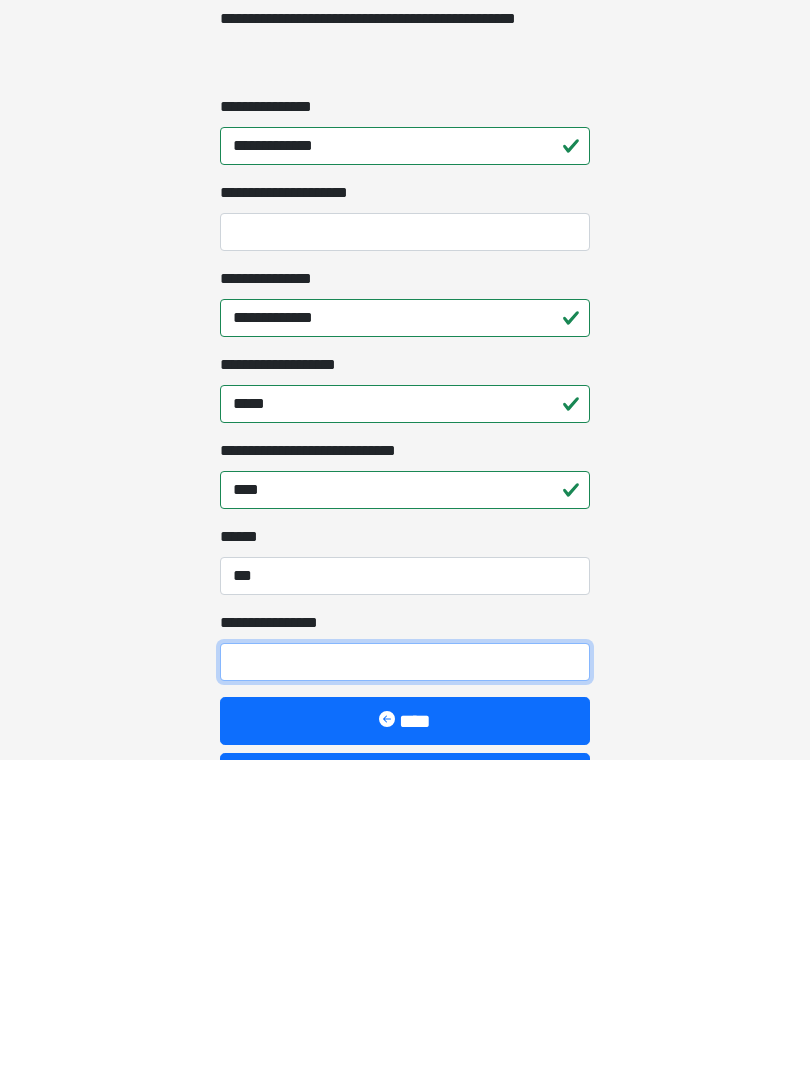 click on "**********" at bounding box center (405, 982) 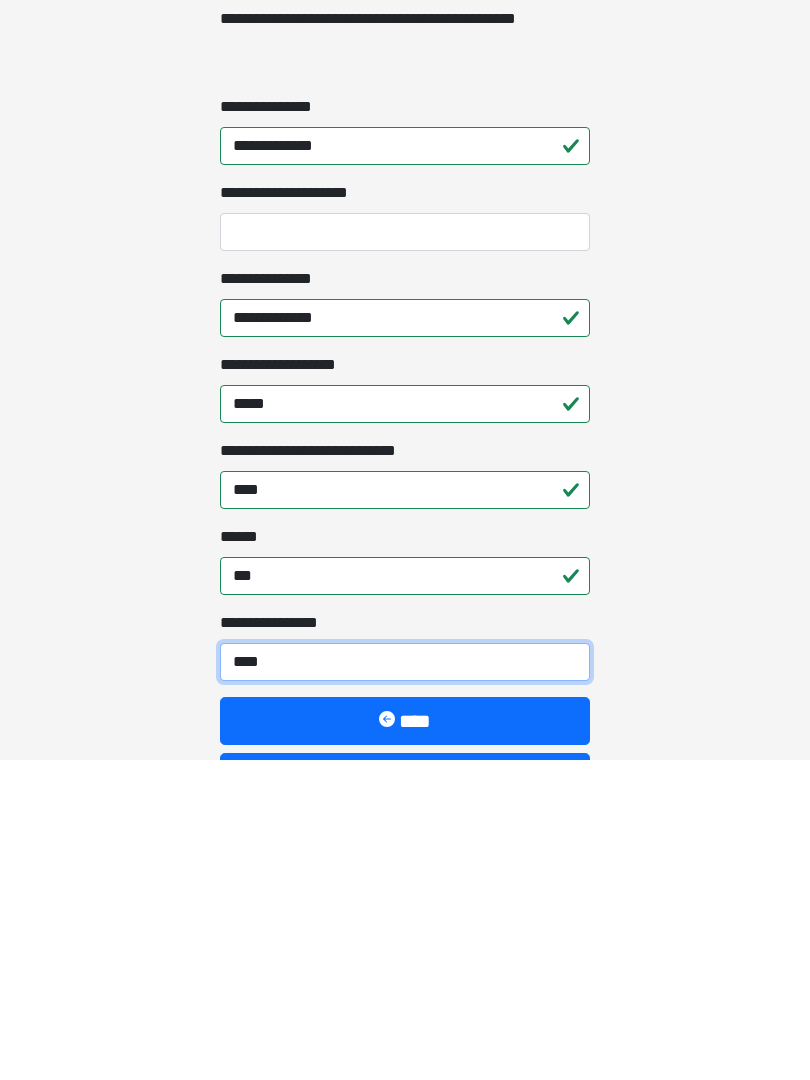 type on "*****" 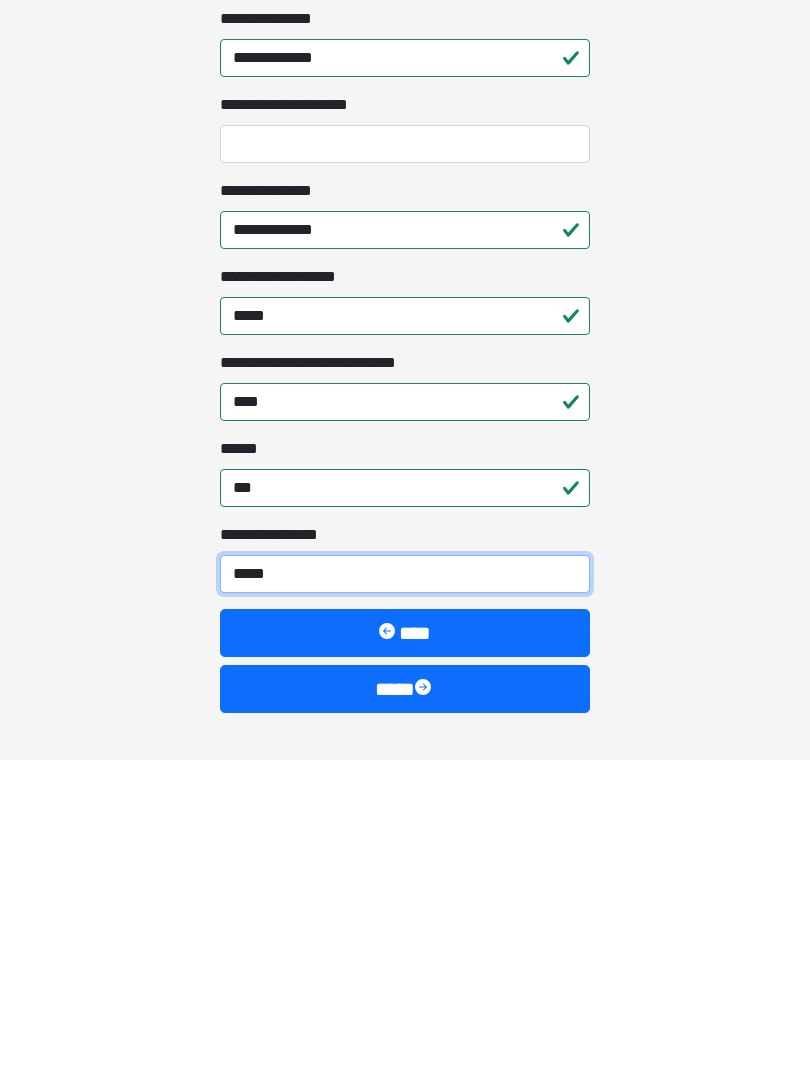 scroll, scrollTop: 1467, scrollLeft: 0, axis: vertical 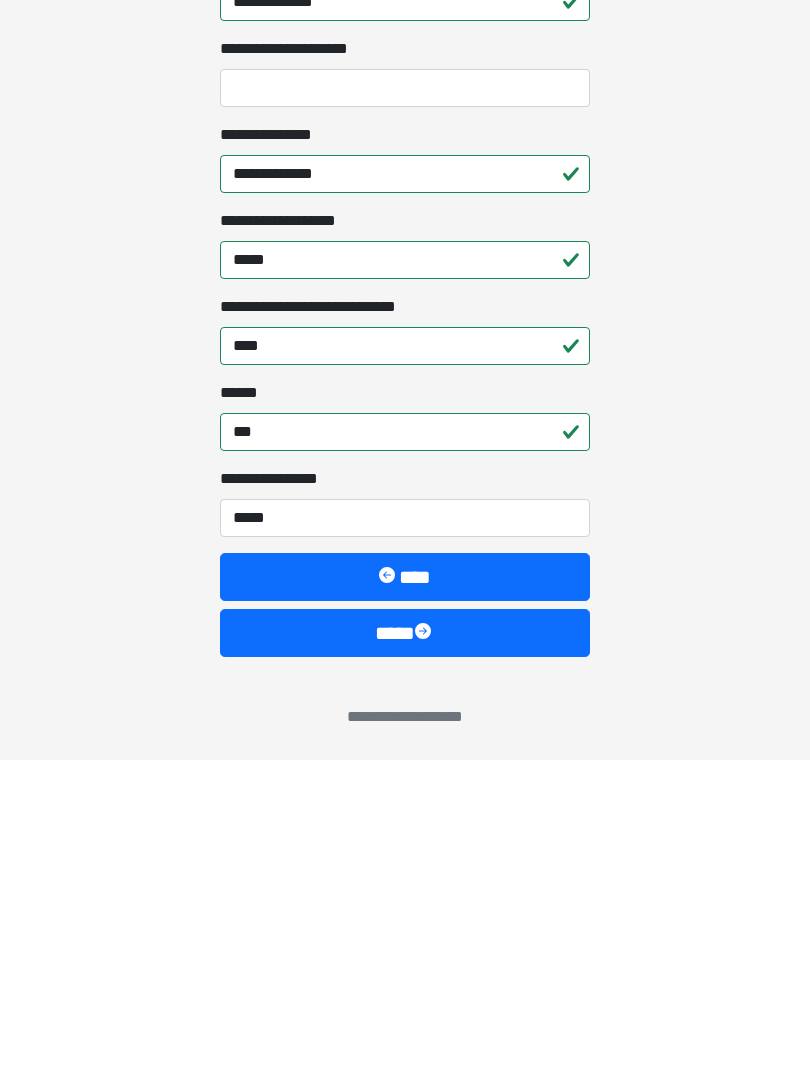 click on "****" at bounding box center [405, 953] 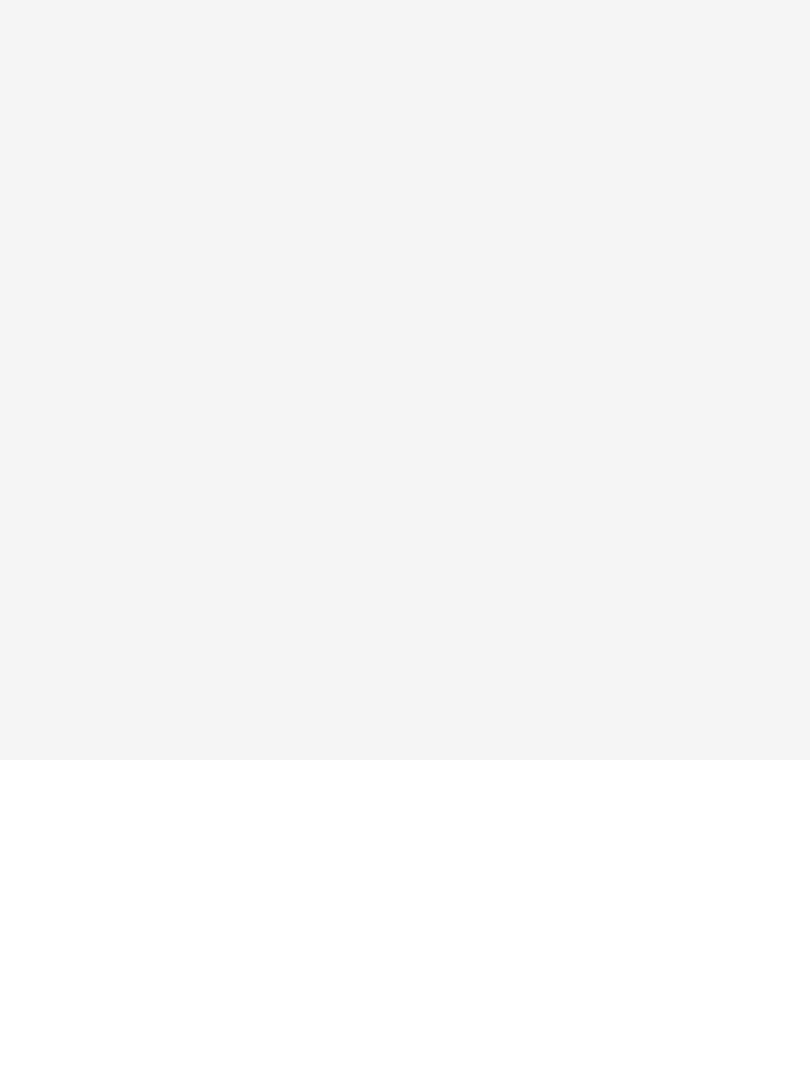scroll, scrollTop: 0, scrollLeft: 0, axis: both 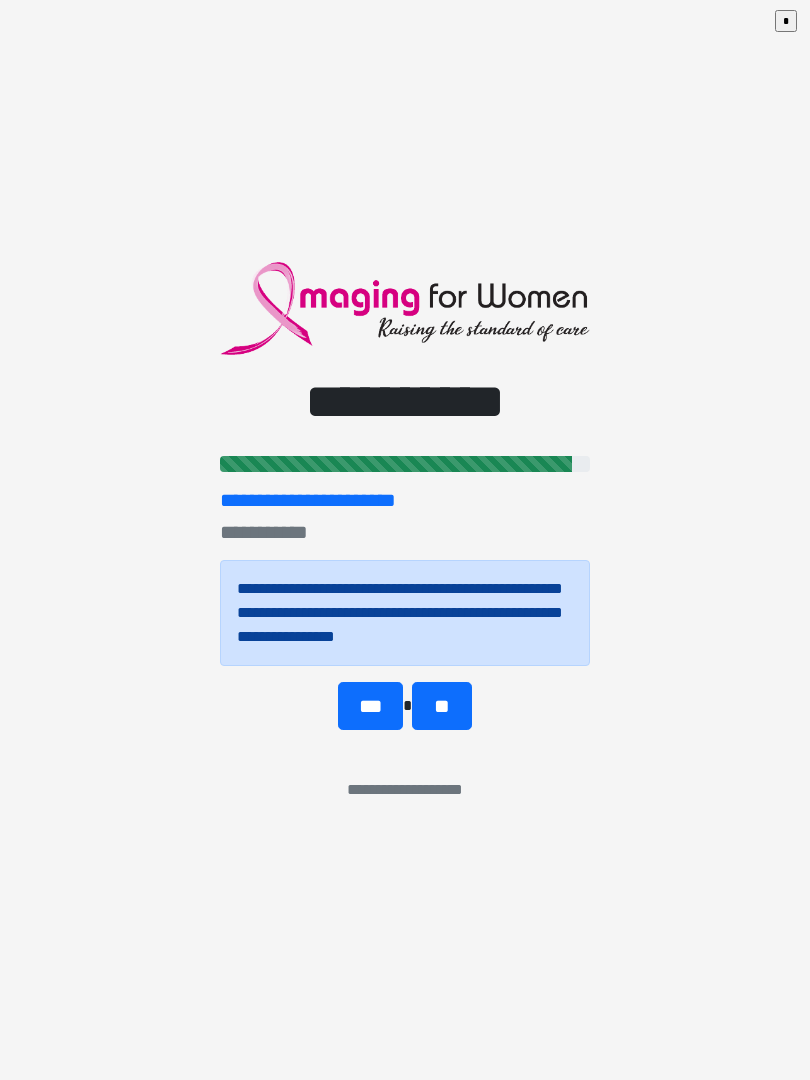 click on "**" at bounding box center (441, 706) 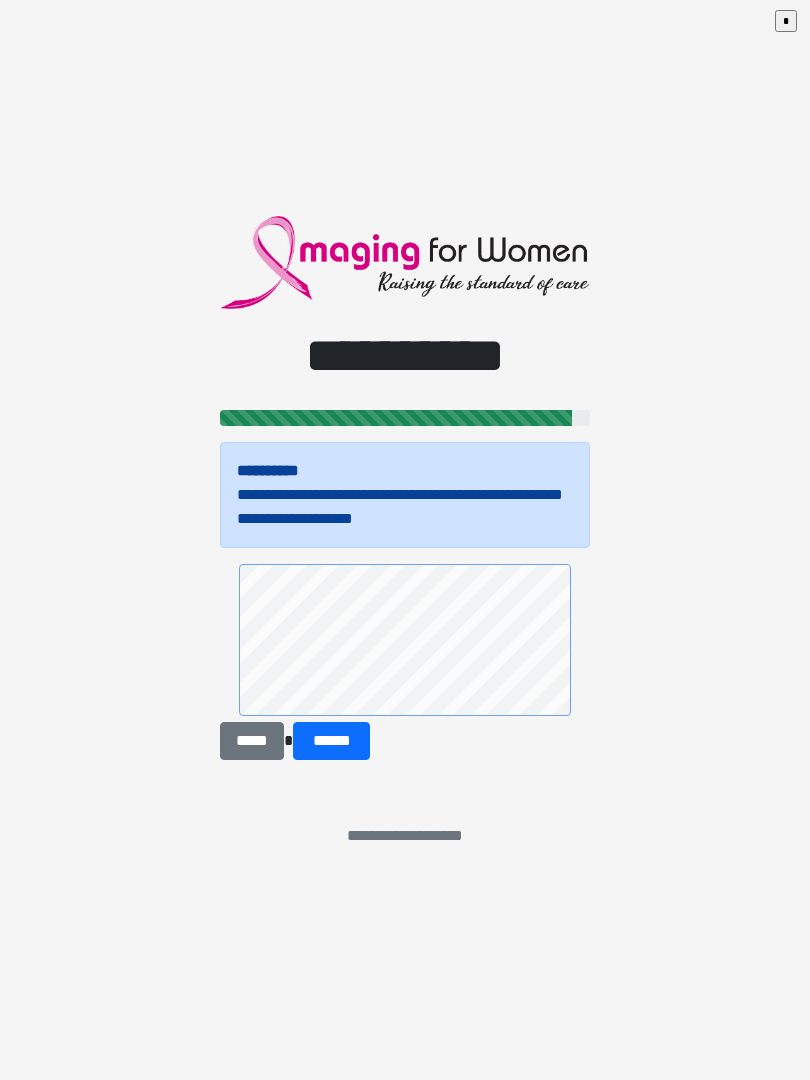 click on "******" at bounding box center [331, 741] 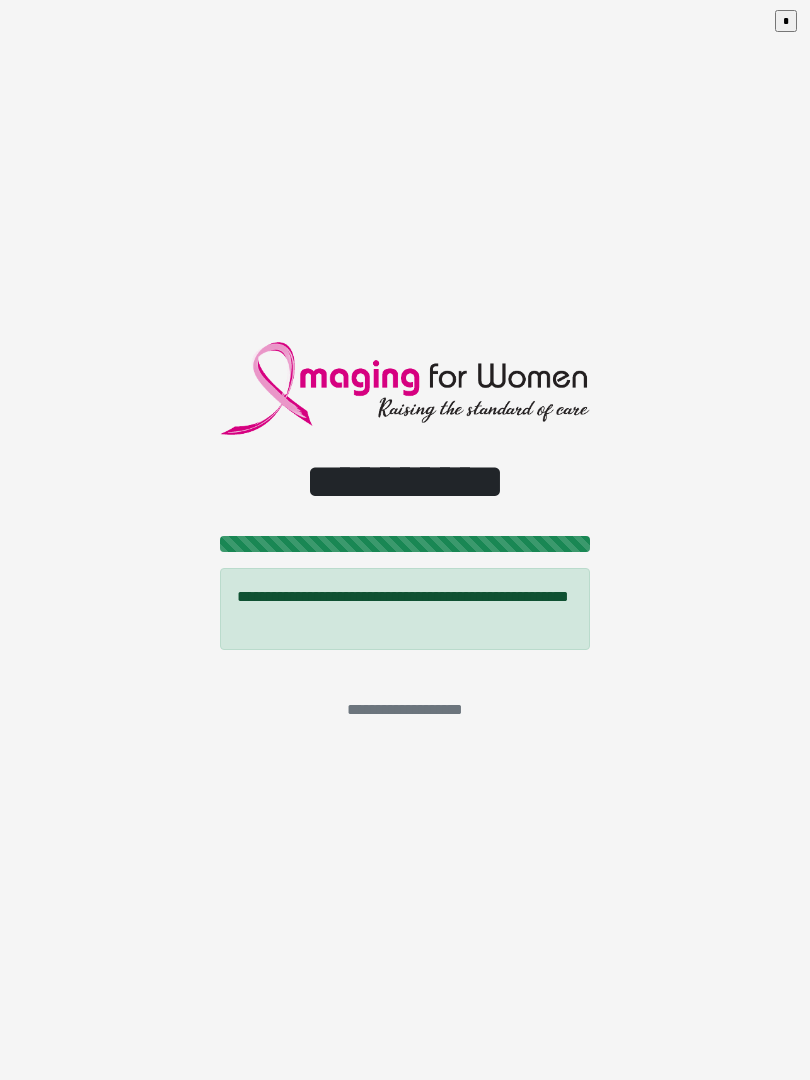 click on "*" at bounding box center [786, 21] 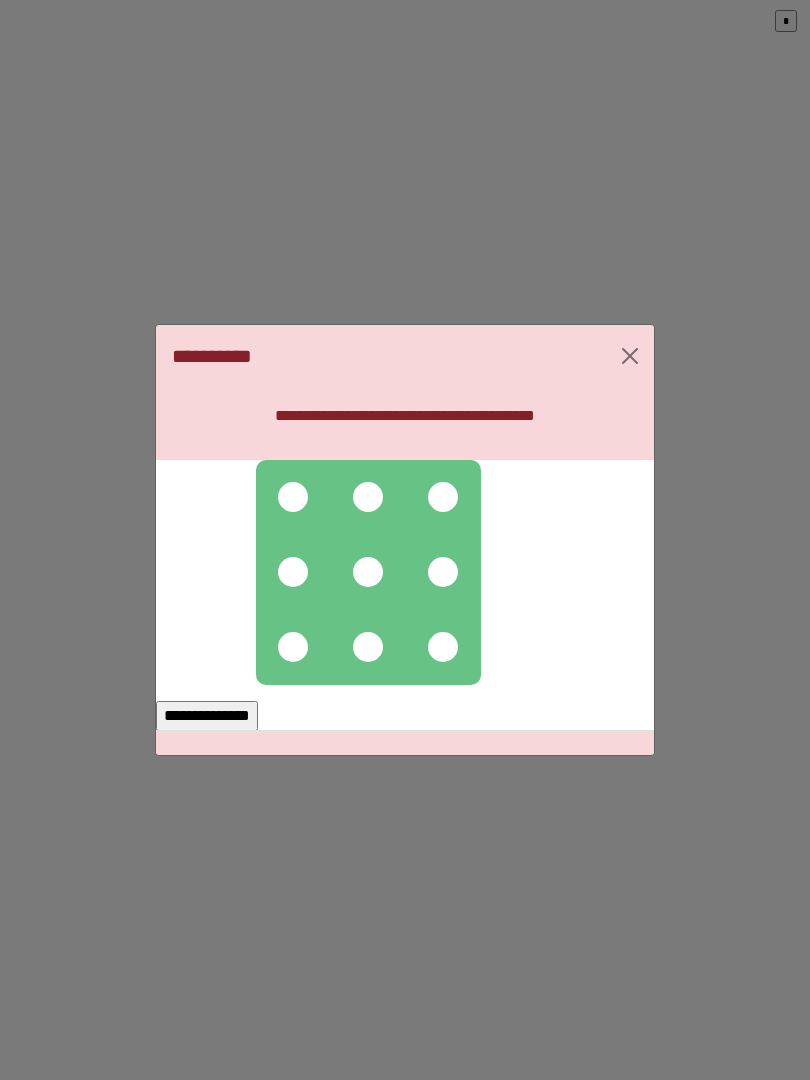 click at bounding box center (293, 497) 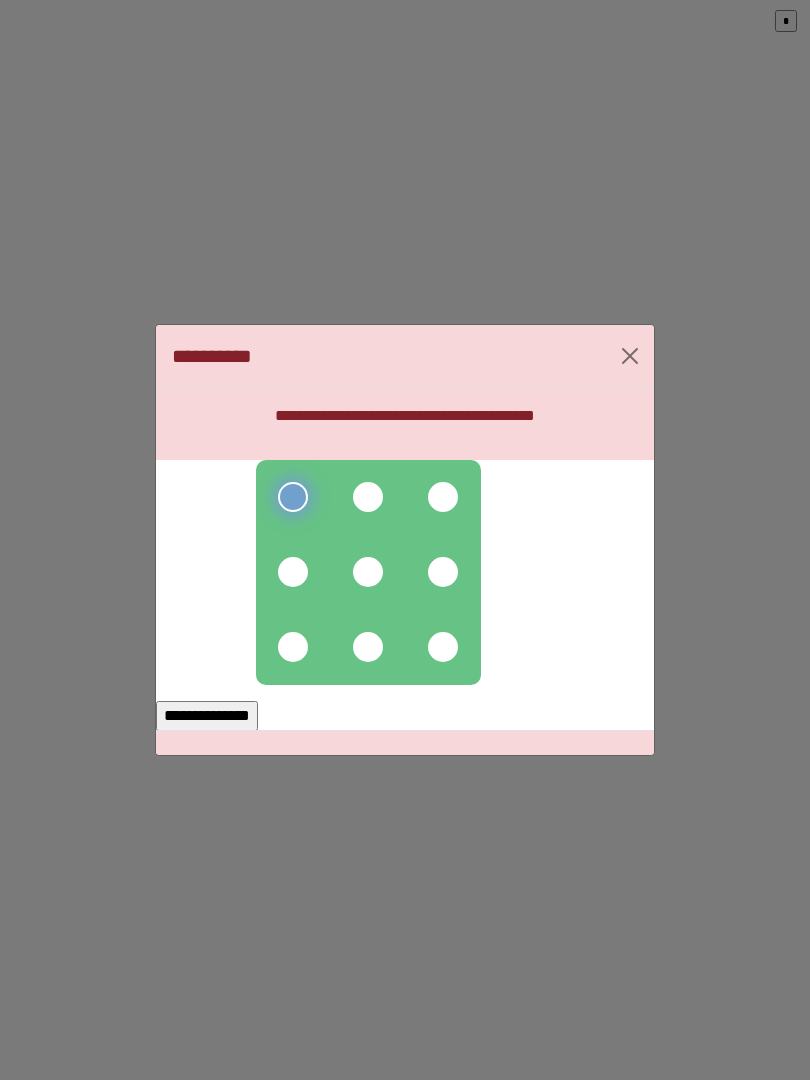 click at bounding box center [368, 497] 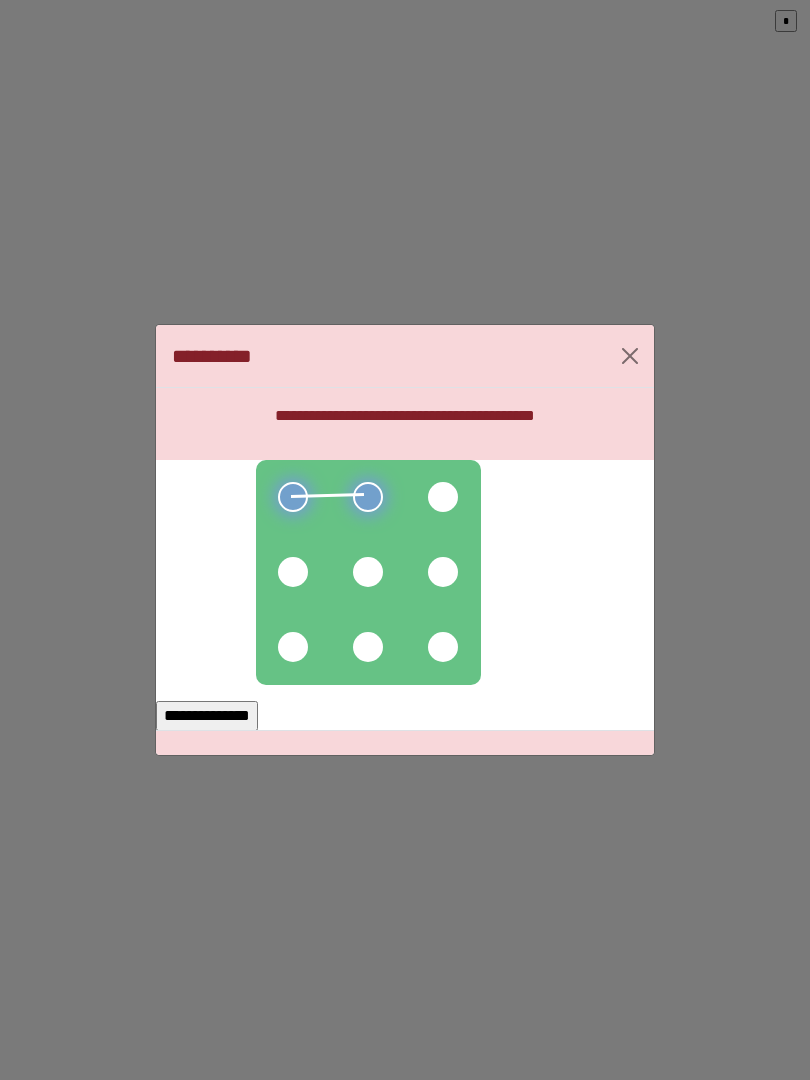 click at bounding box center (443, 497) 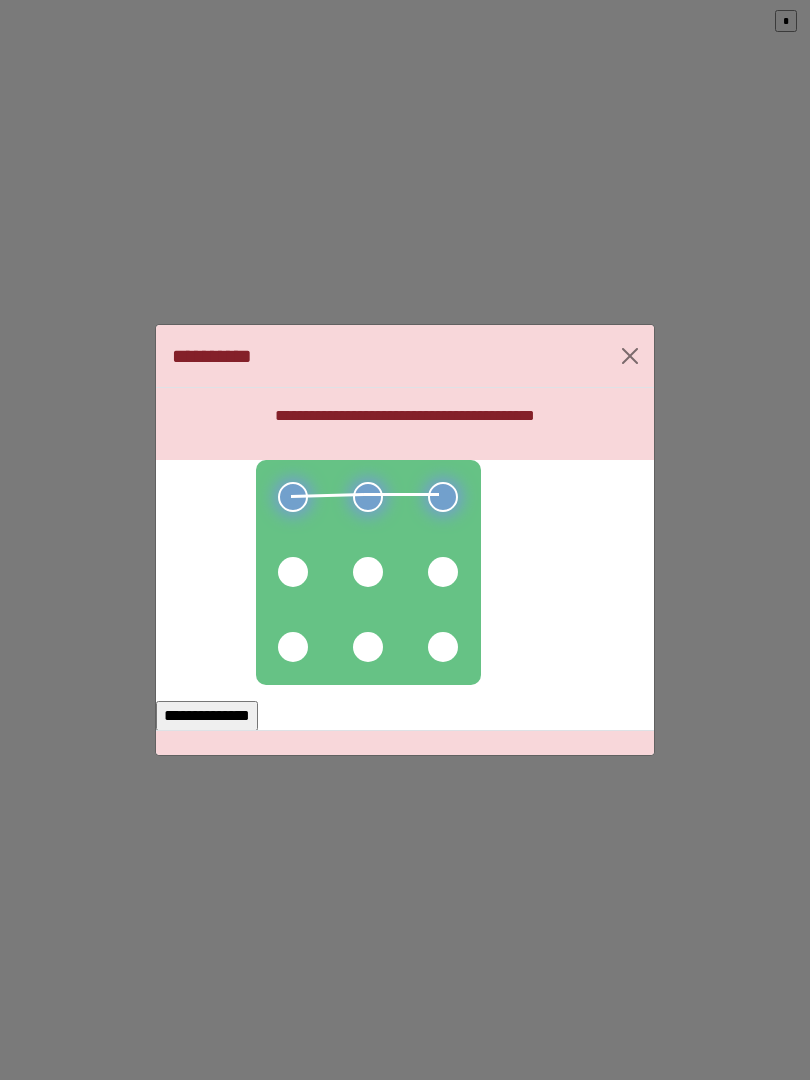 click at bounding box center (443, 572) 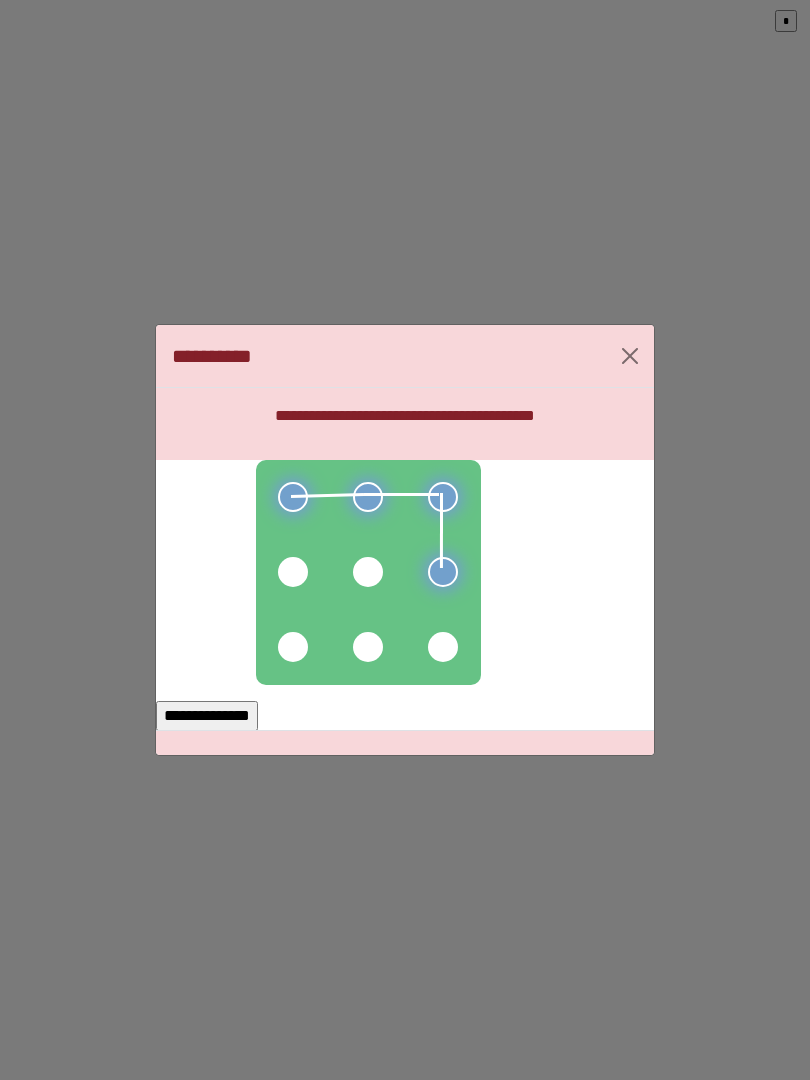 click at bounding box center [368, 572] 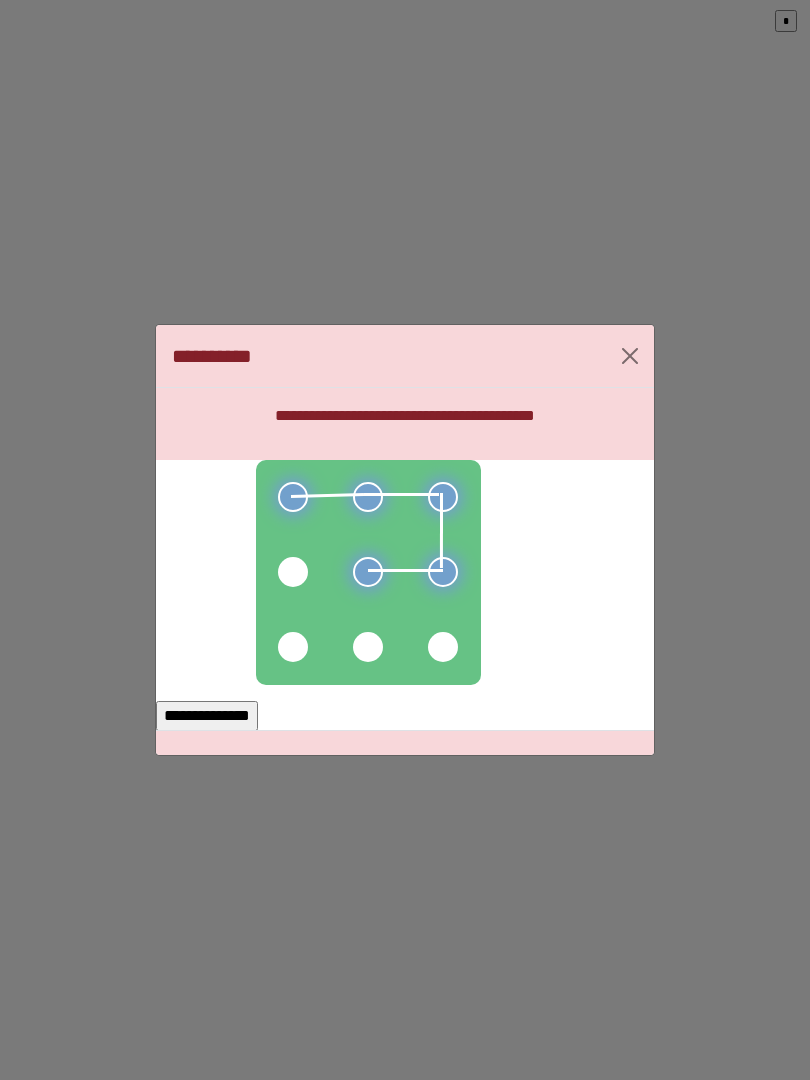 click at bounding box center (293, 572) 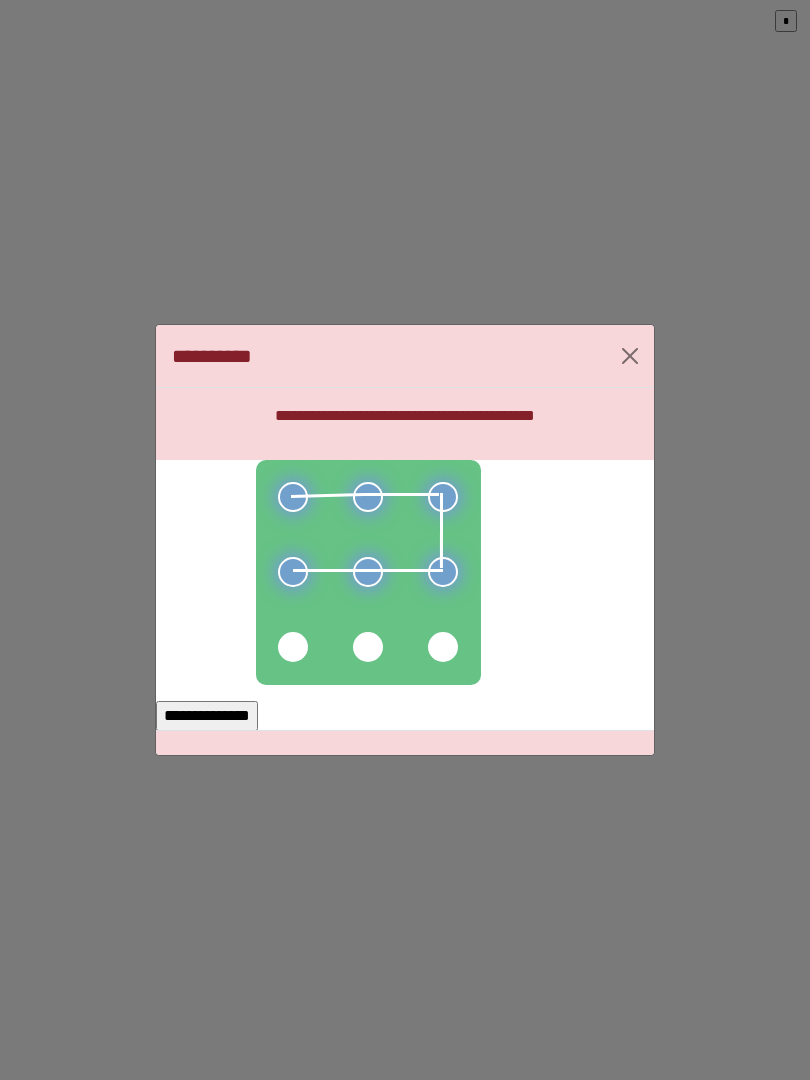 click on "**********" at bounding box center (207, 716) 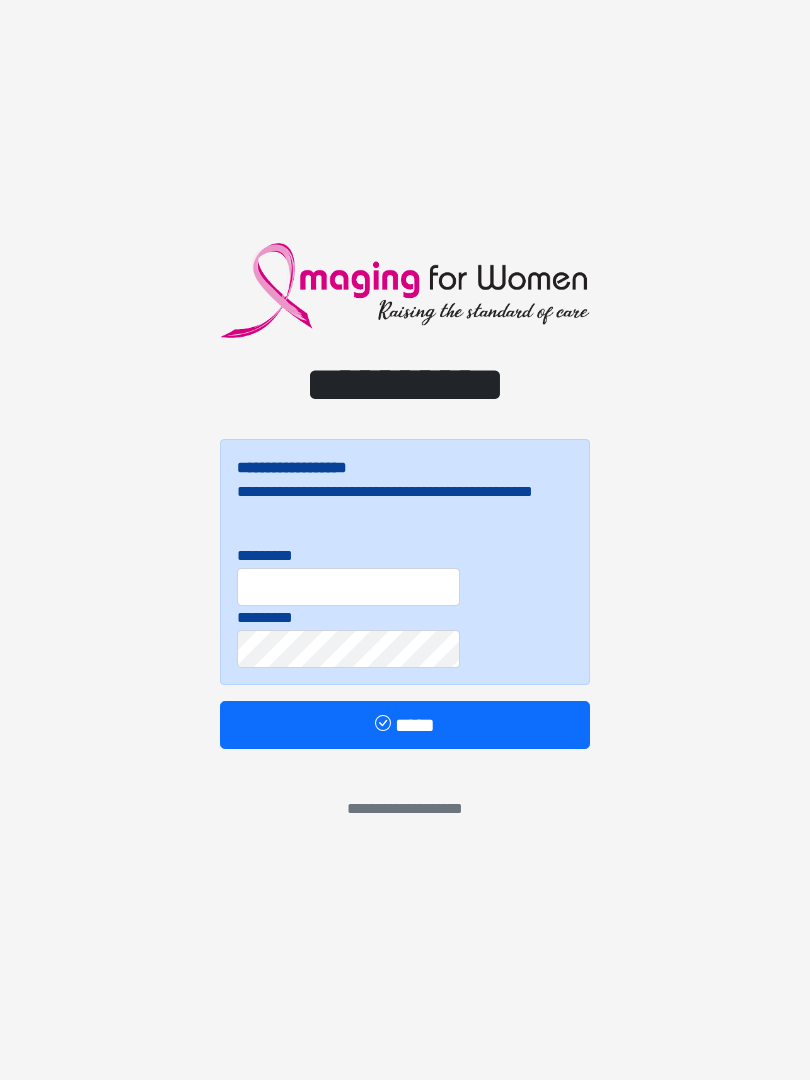 scroll, scrollTop: 0, scrollLeft: 0, axis: both 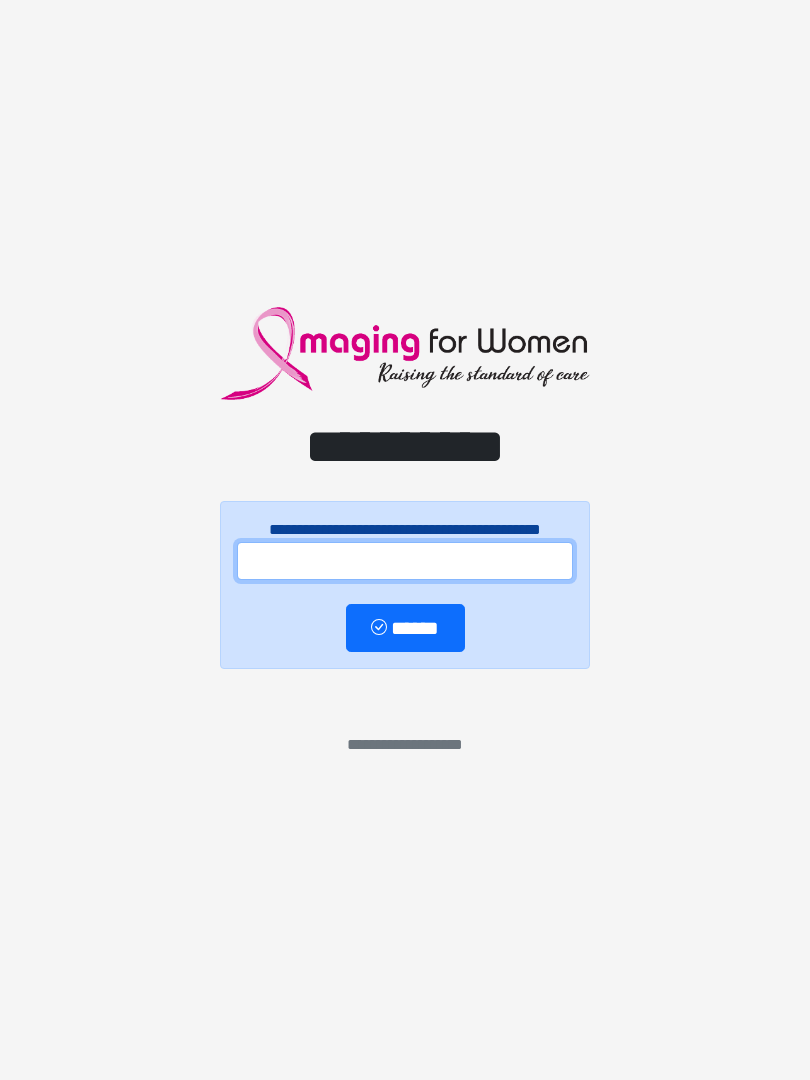 click at bounding box center [405, 561] 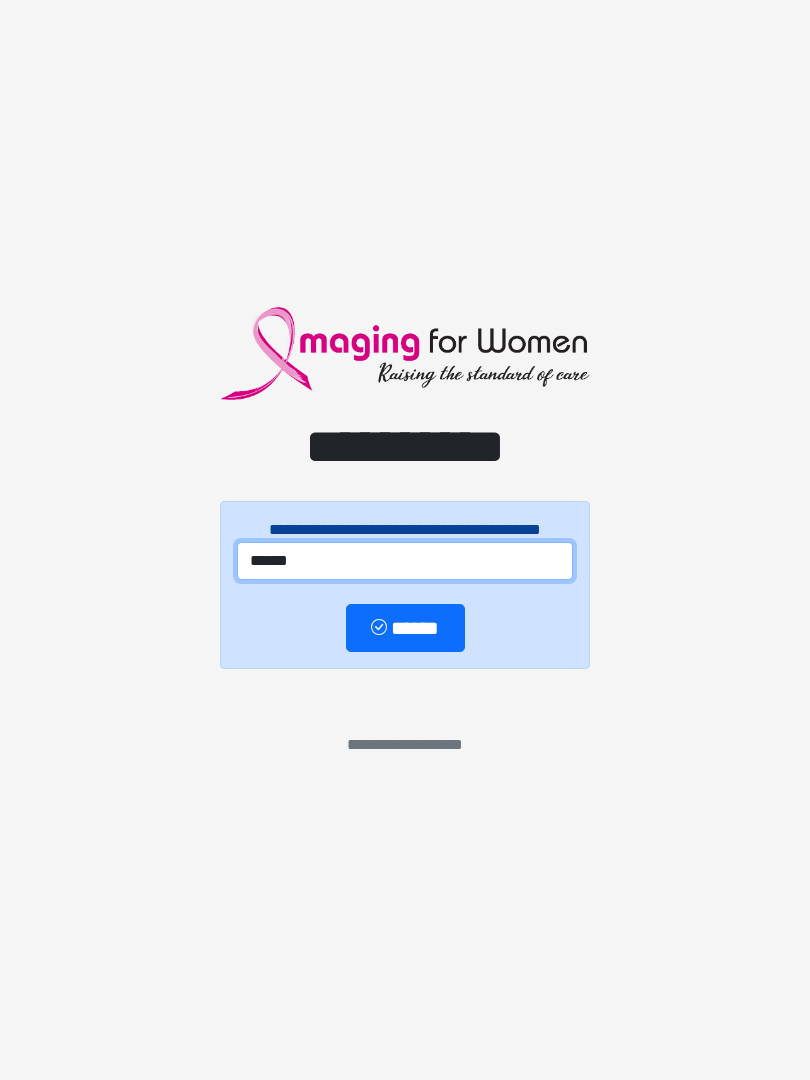 type on "******" 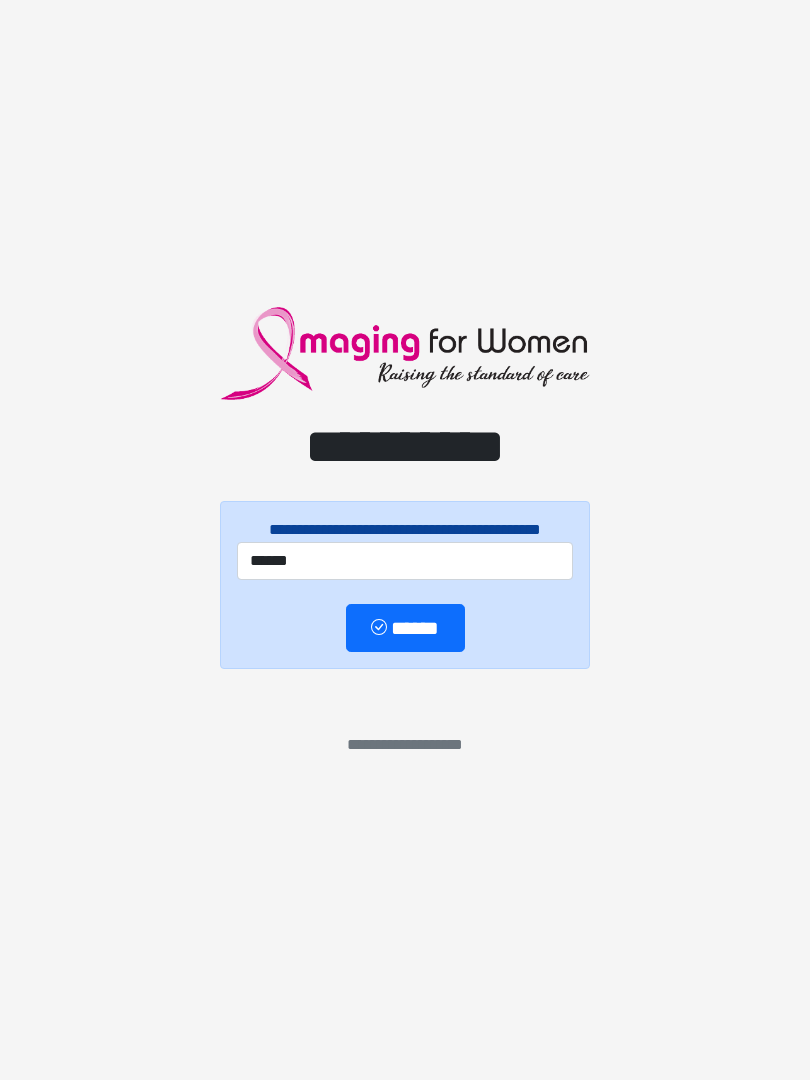click on "******" at bounding box center [405, 628] 